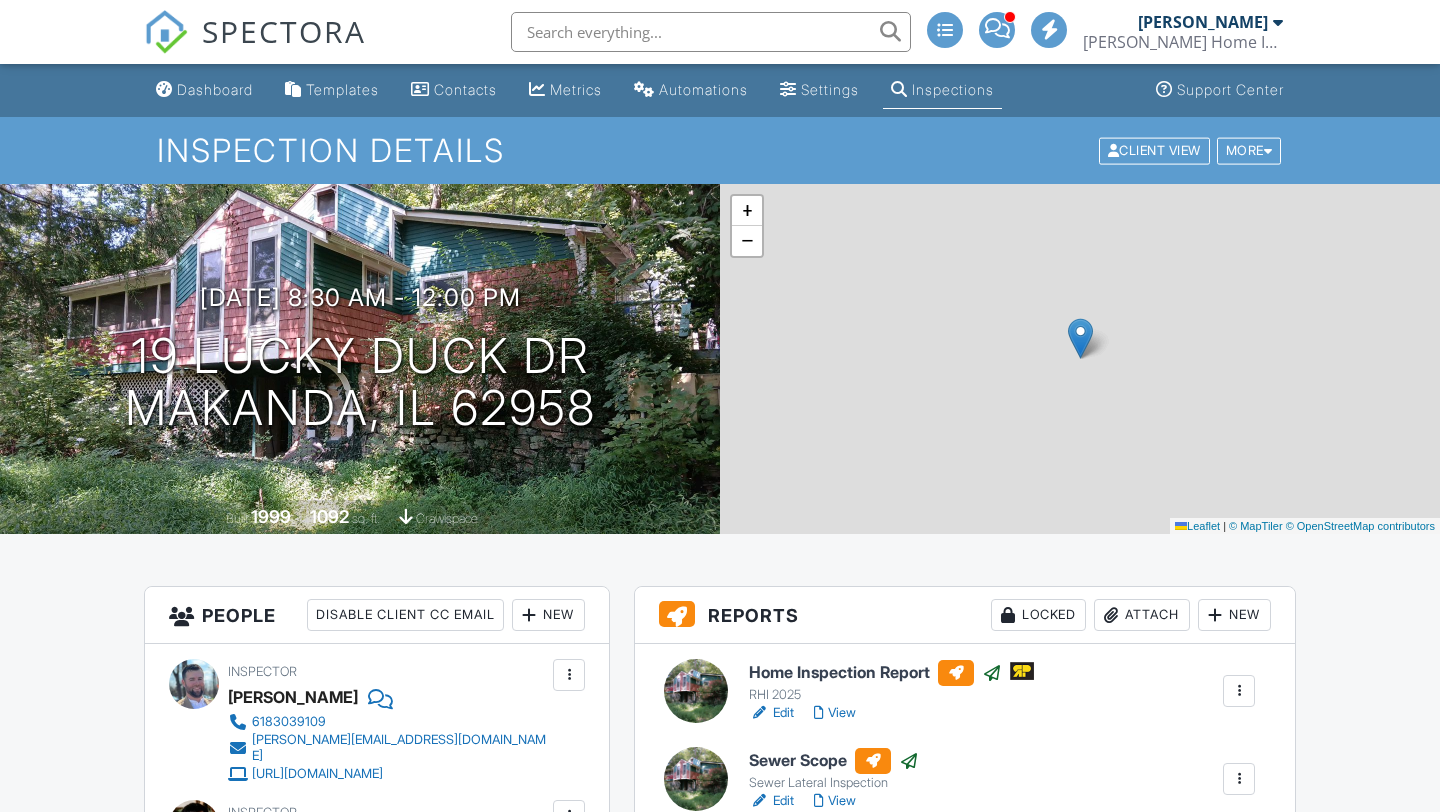 scroll, scrollTop: 0, scrollLeft: 0, axis: both 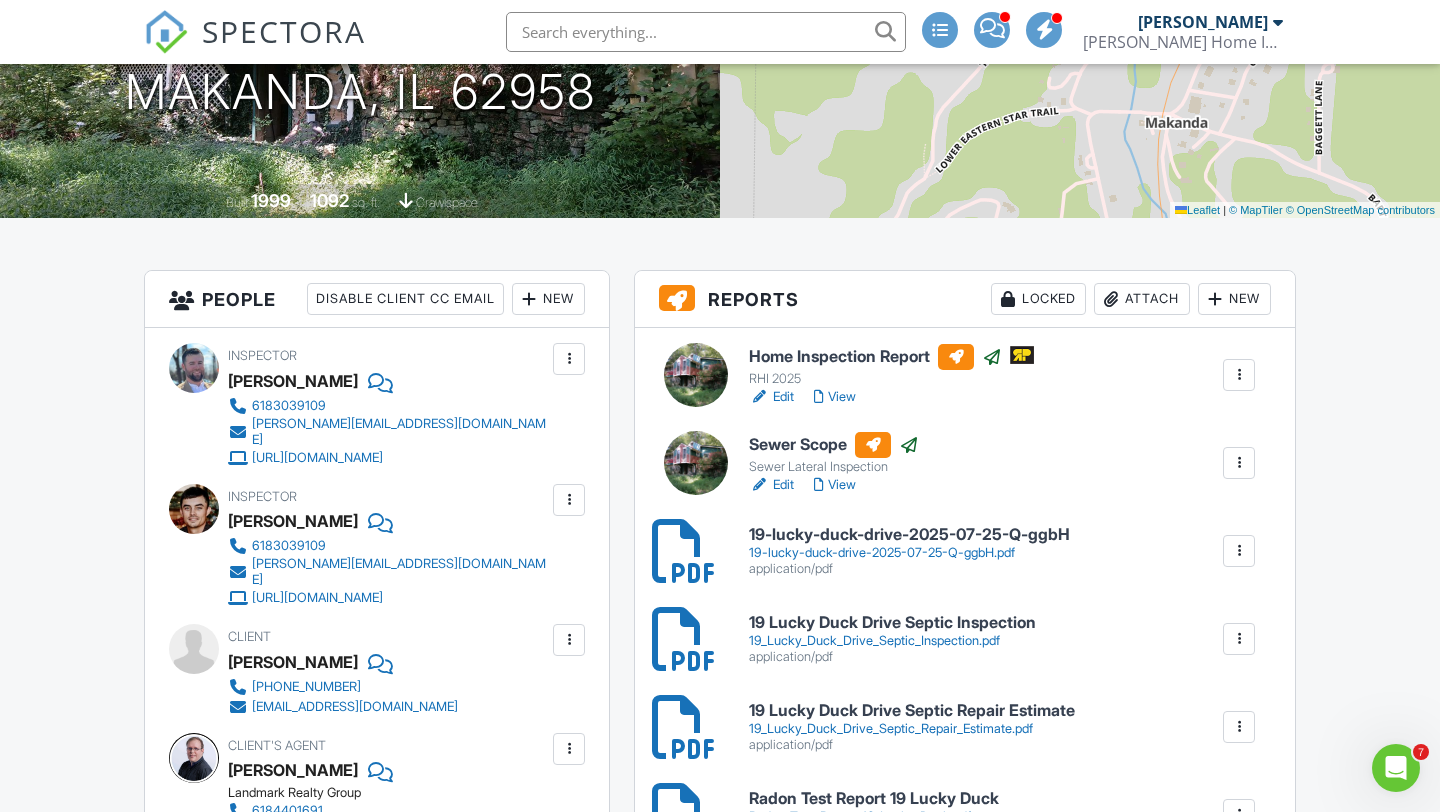click on "View" at bounding box center (835, 397) 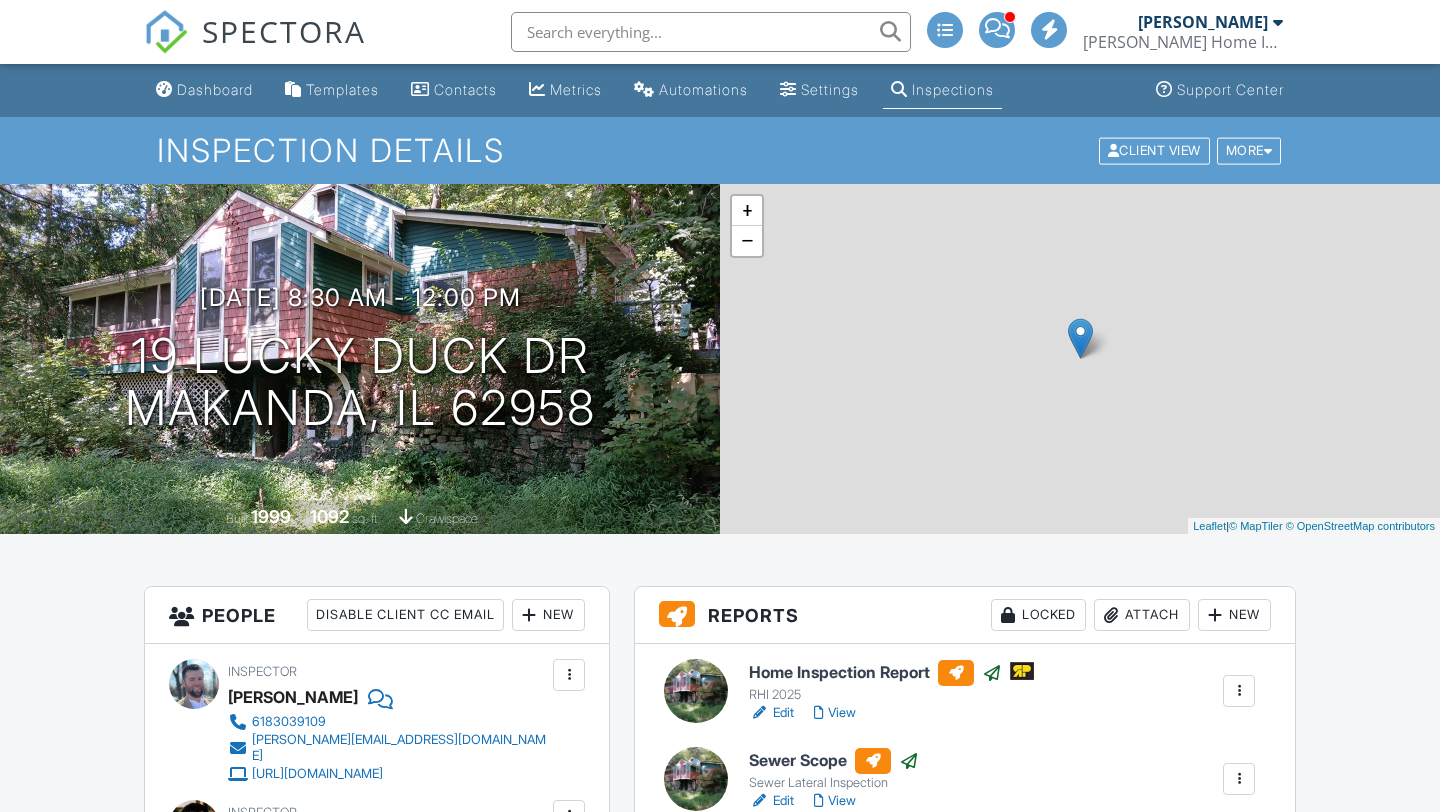 scroll, scrollTop: 0, scrollLeft: 0, axis: both 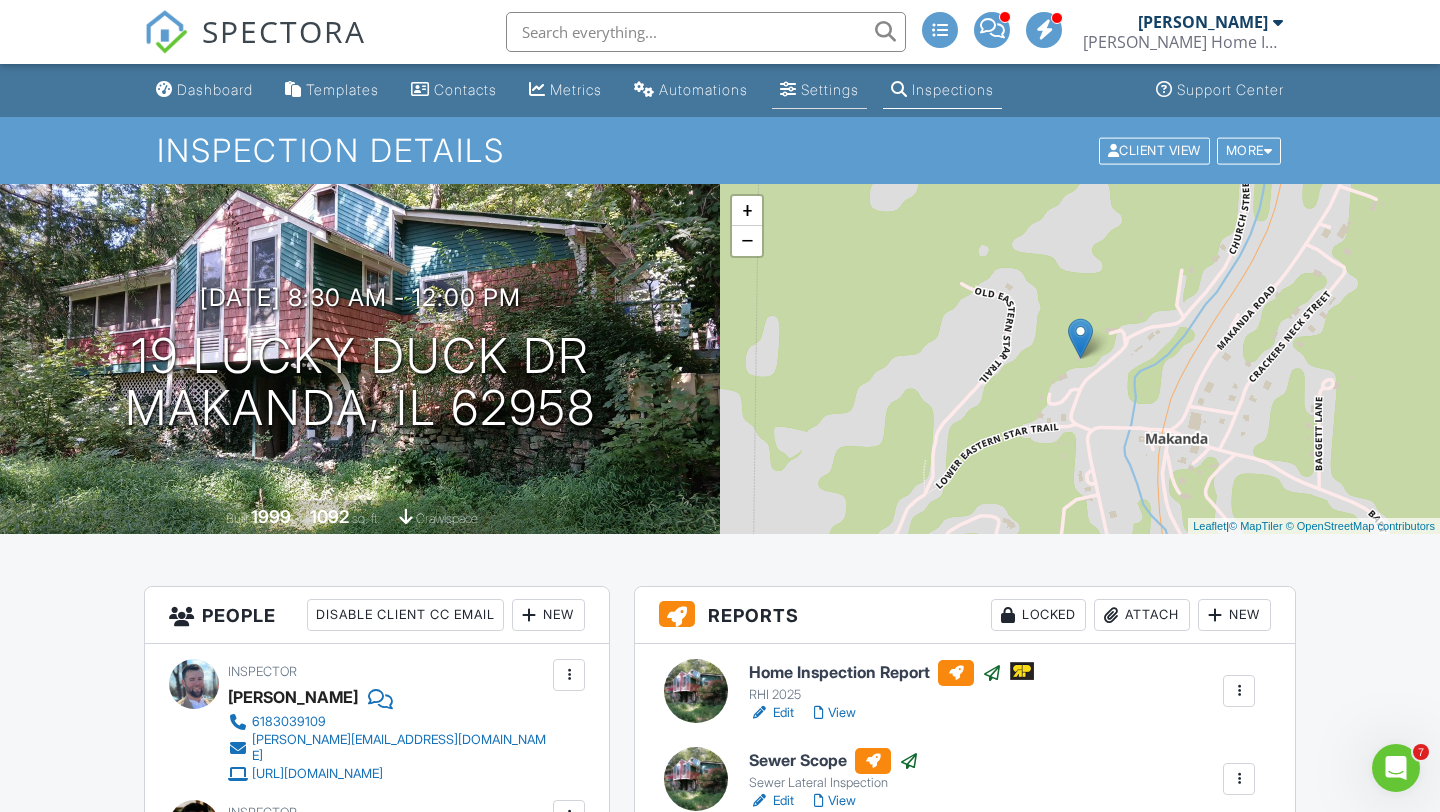 click on "Settings" at bounding box center (830, 89) 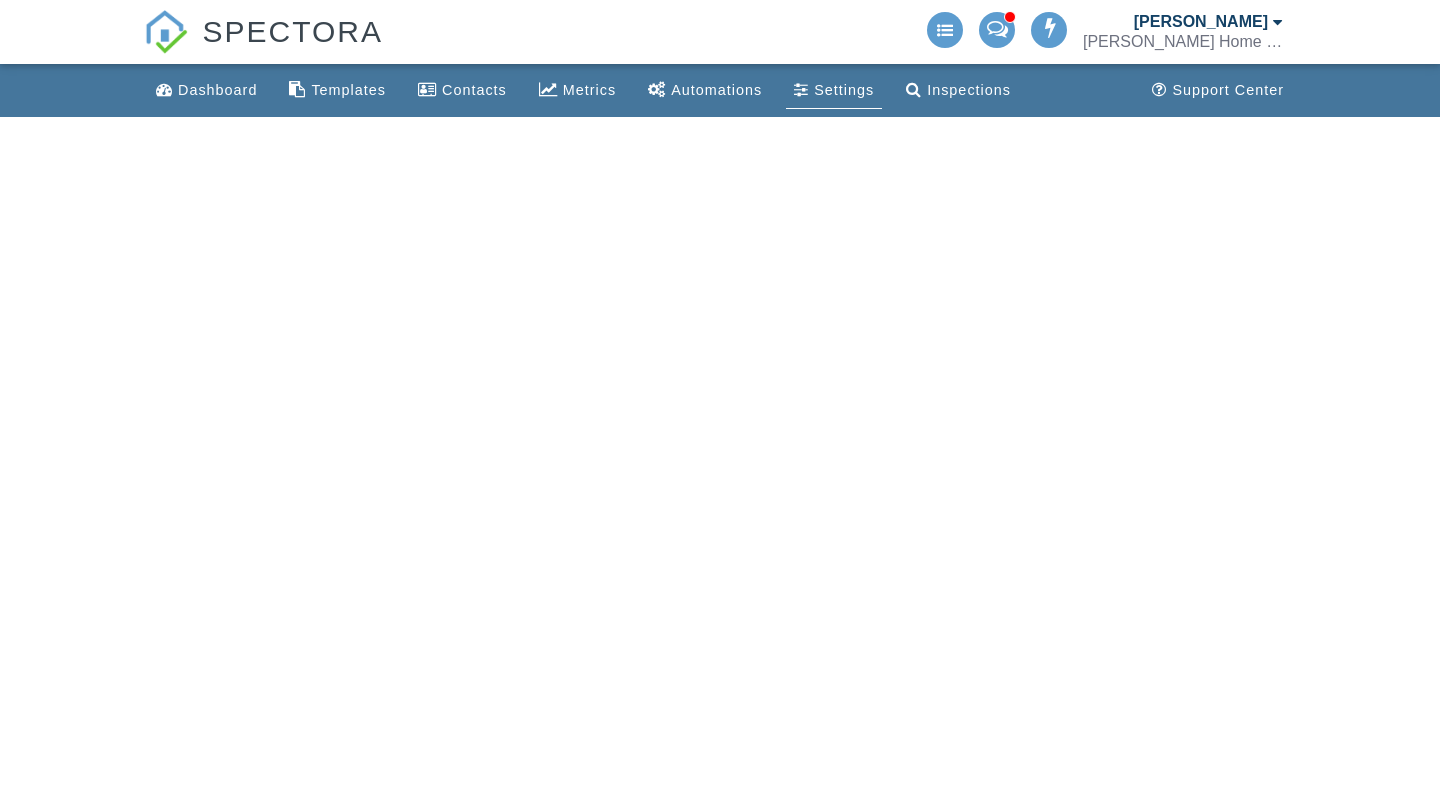scroll, scrollTop: 0, scrollLeft: 0, axis: both 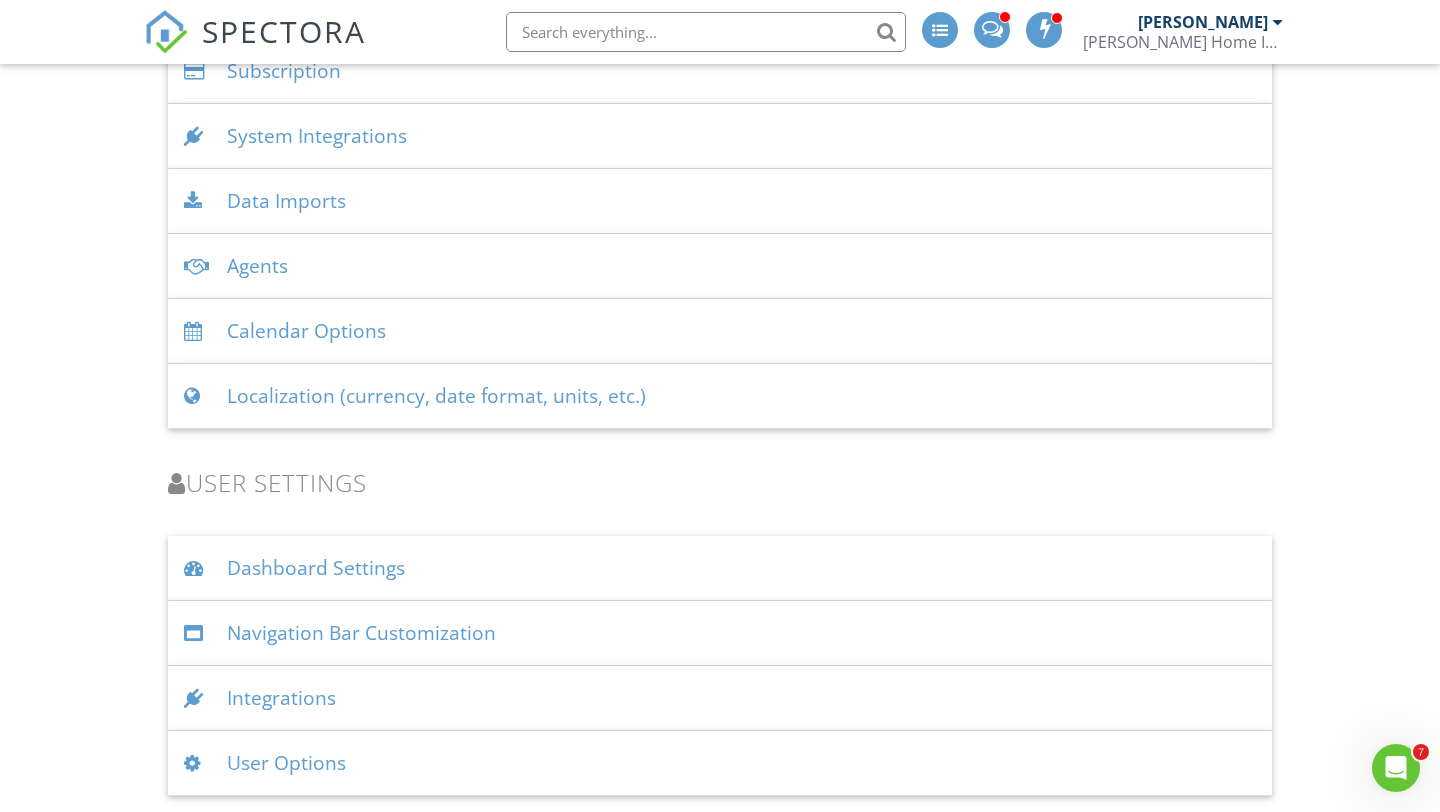 click on "Integrations" at bounding box center [720, 698] 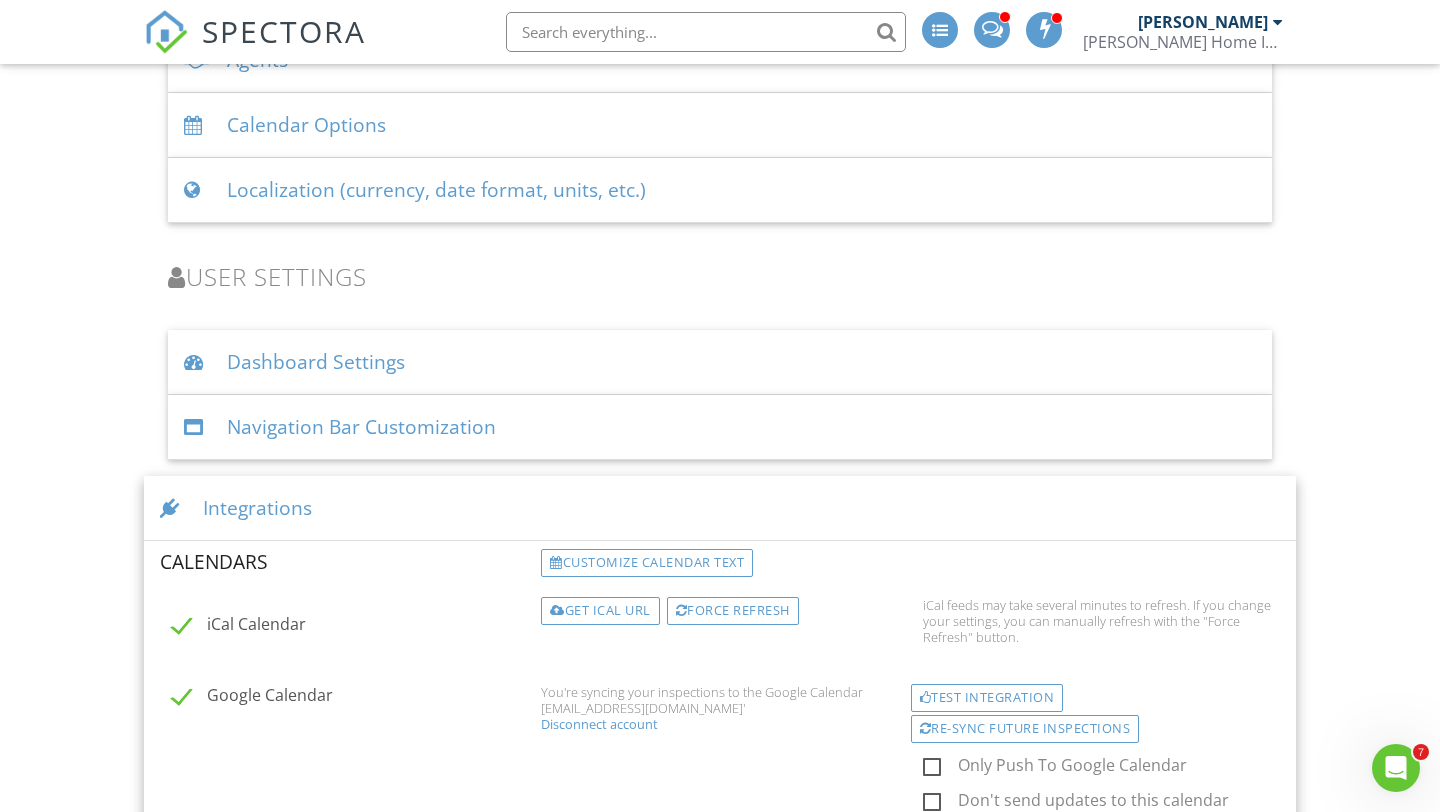 scroll, scrollTop: 2675, scrollLeft: 0, axis: vertical 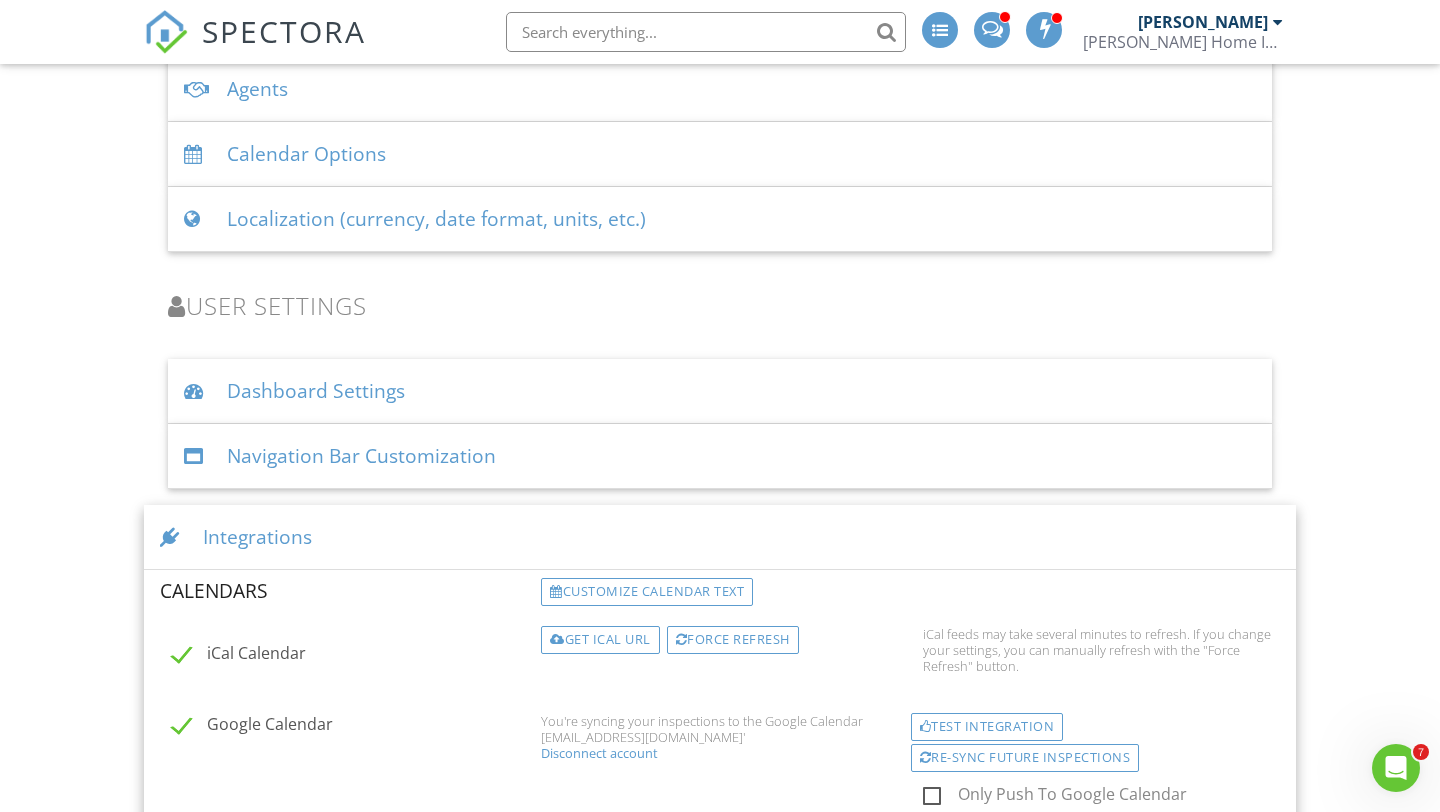 click on "Navigation Bar Customization" at bounding box center [720, 456] 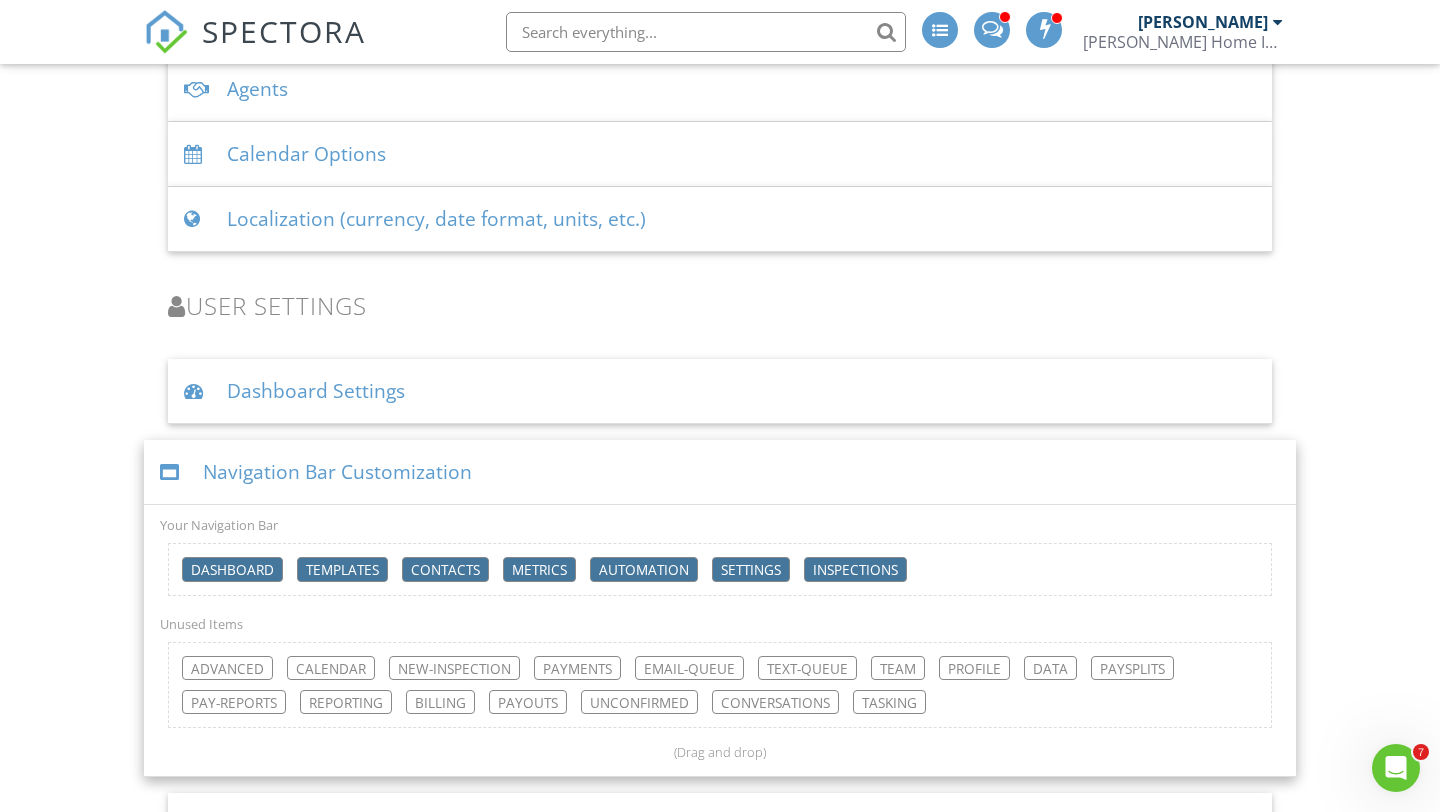 click on "Navigation Bar Customization" at bounding box center [720, 472] 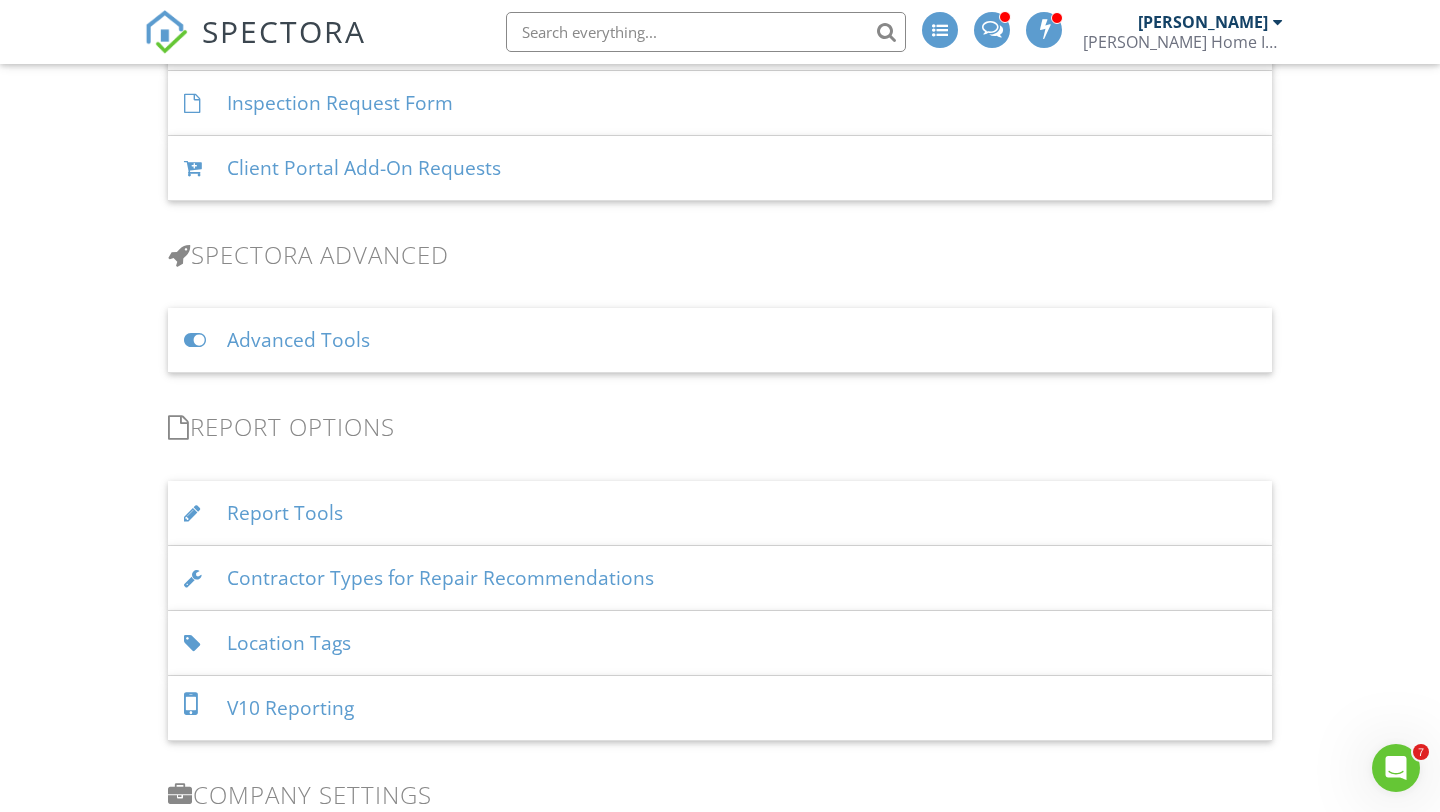 scroll, scrollTop: 1617, scrollLeft: 0, axis: vertical 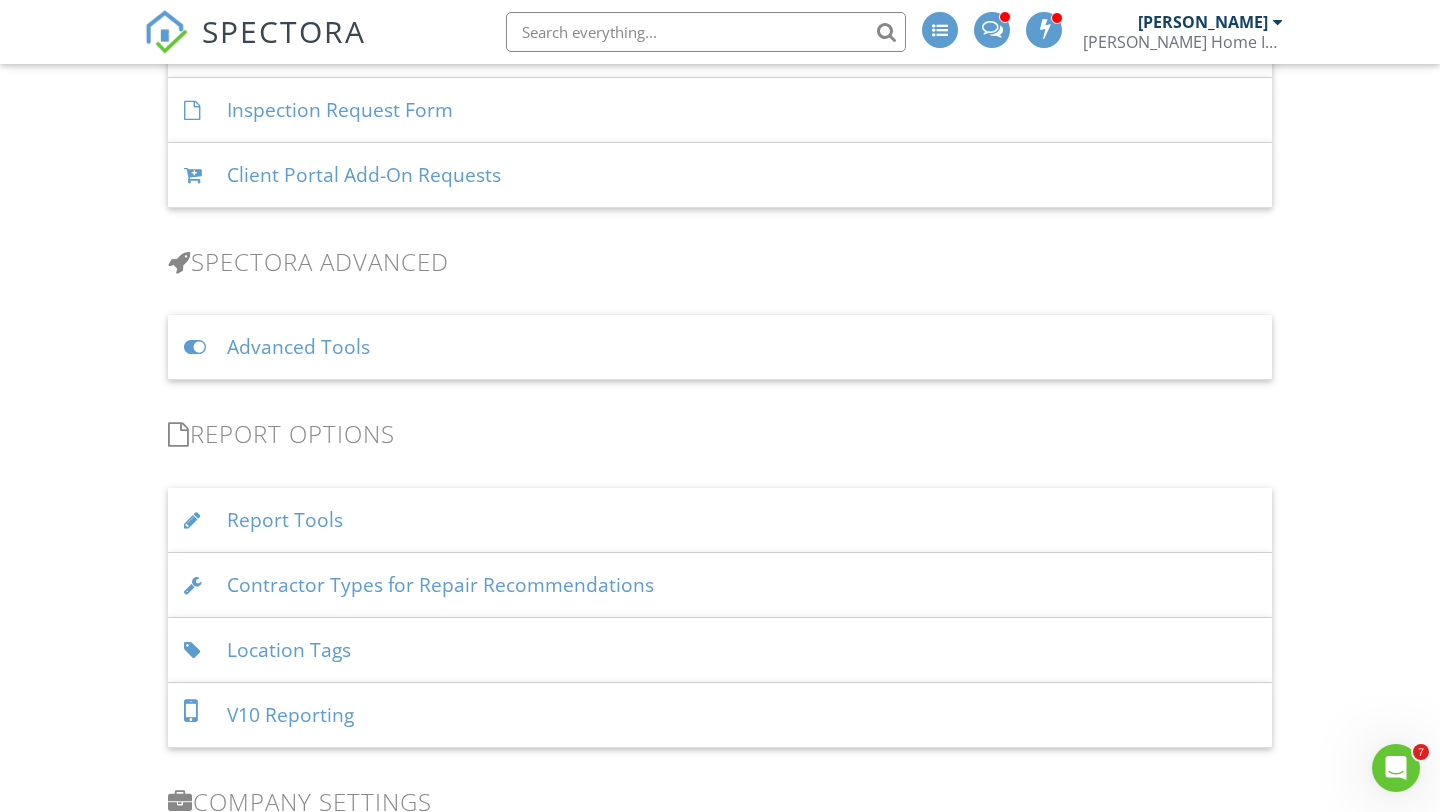 click on "Contractor Types for Repair Recommendations" at bounding box center [720, 585] 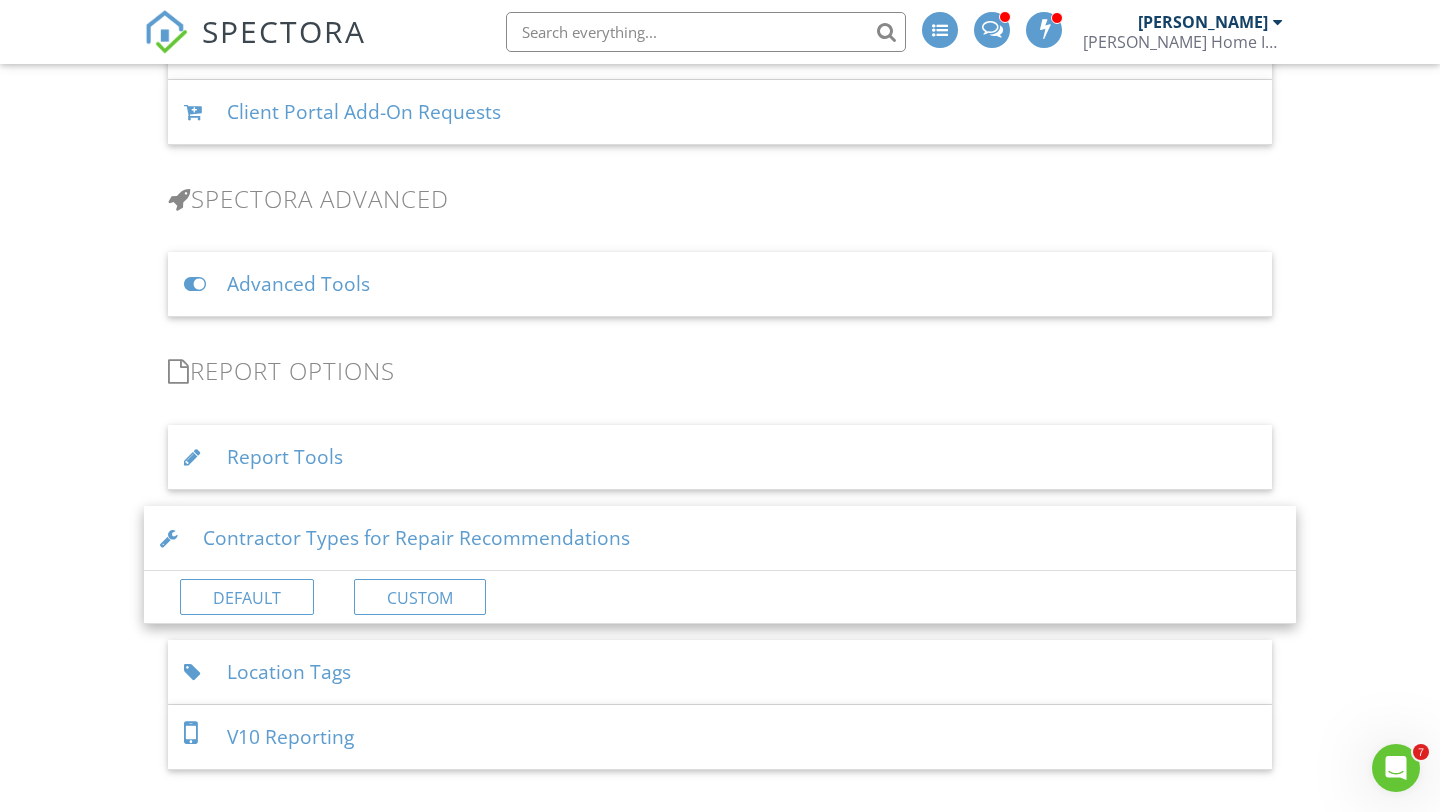 scroll, scrollTop: 1682, scrollLeft: 0, axis: vertical 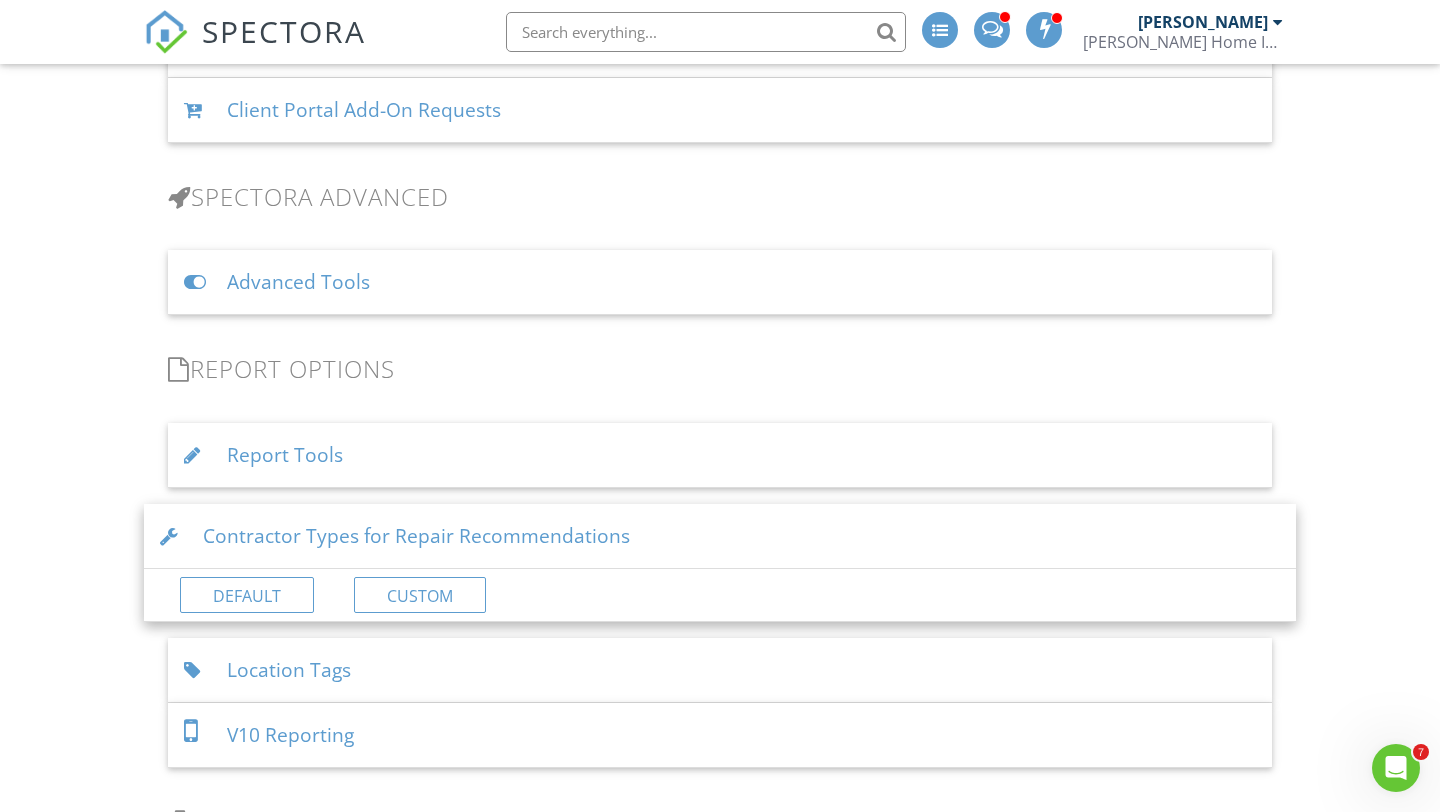 click on "Dashboard
Templates
Contacts
Metrics
Automations
Settings
Inspections
Support Center
Settings
Basics
Profile
Services & Fees
Availability
Team
Sample Reports
Discount Codes
$
Pay Splits
Billing
Reviews
Spectora Connect
Partnerships
Make more money per inspection with third-party offers
Enabled
Recommended Contractors
Provide repair resources for your clients
Enabled
Business Tools
Agreements
Signature Type
▼ E-signature (checkbox) E-signature (checkbox) Written Signature E-signature (checkbox)
Written Signature
Client agreement instructions
This text will appear on the client portal under "Sign Agreement(s)"
Inline Style XLarge Large Normal Small Light Small/Light Bold Italic" at bounding box center (720, 39) 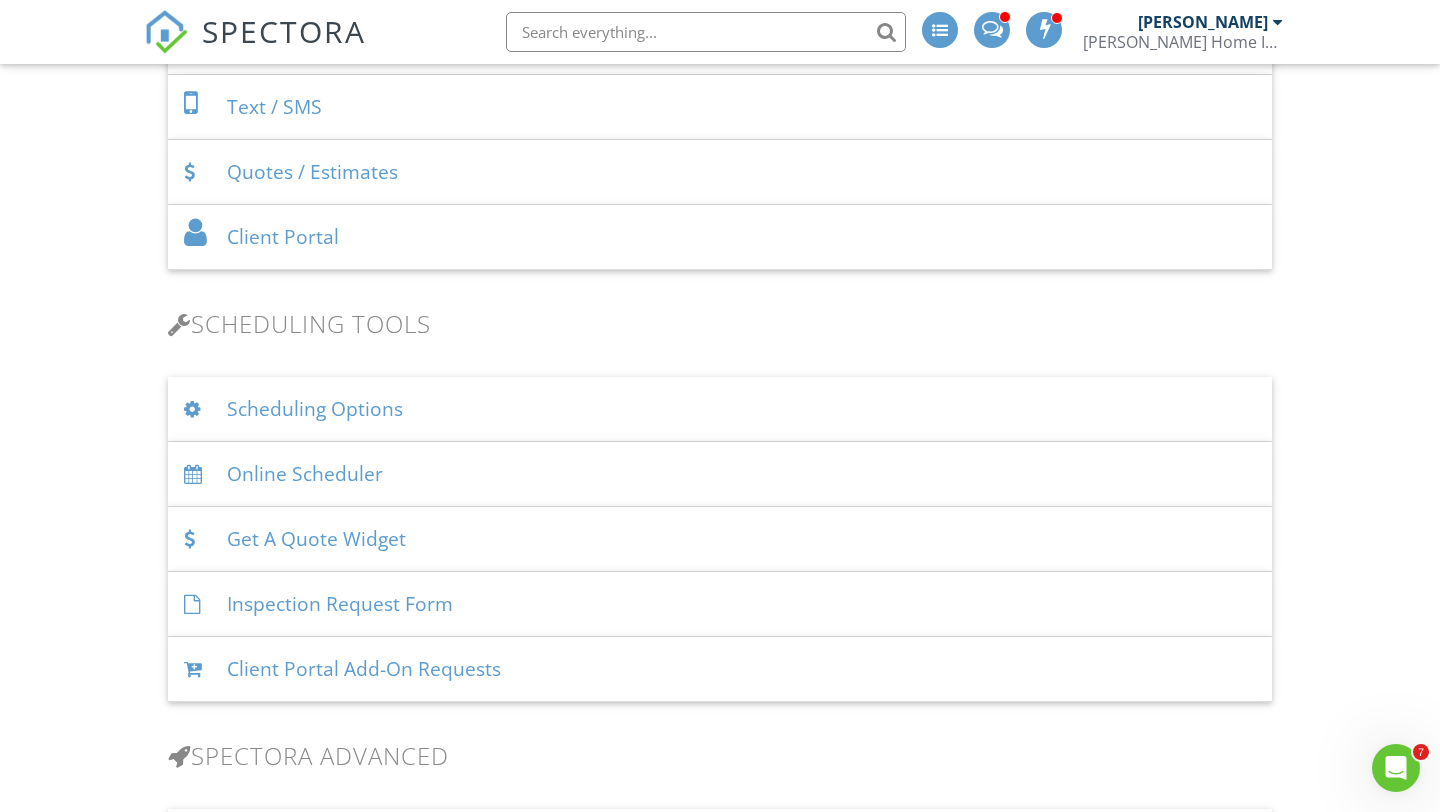 scroll, scrollTop: 1105, scrollLeft: 0, axis: vertical 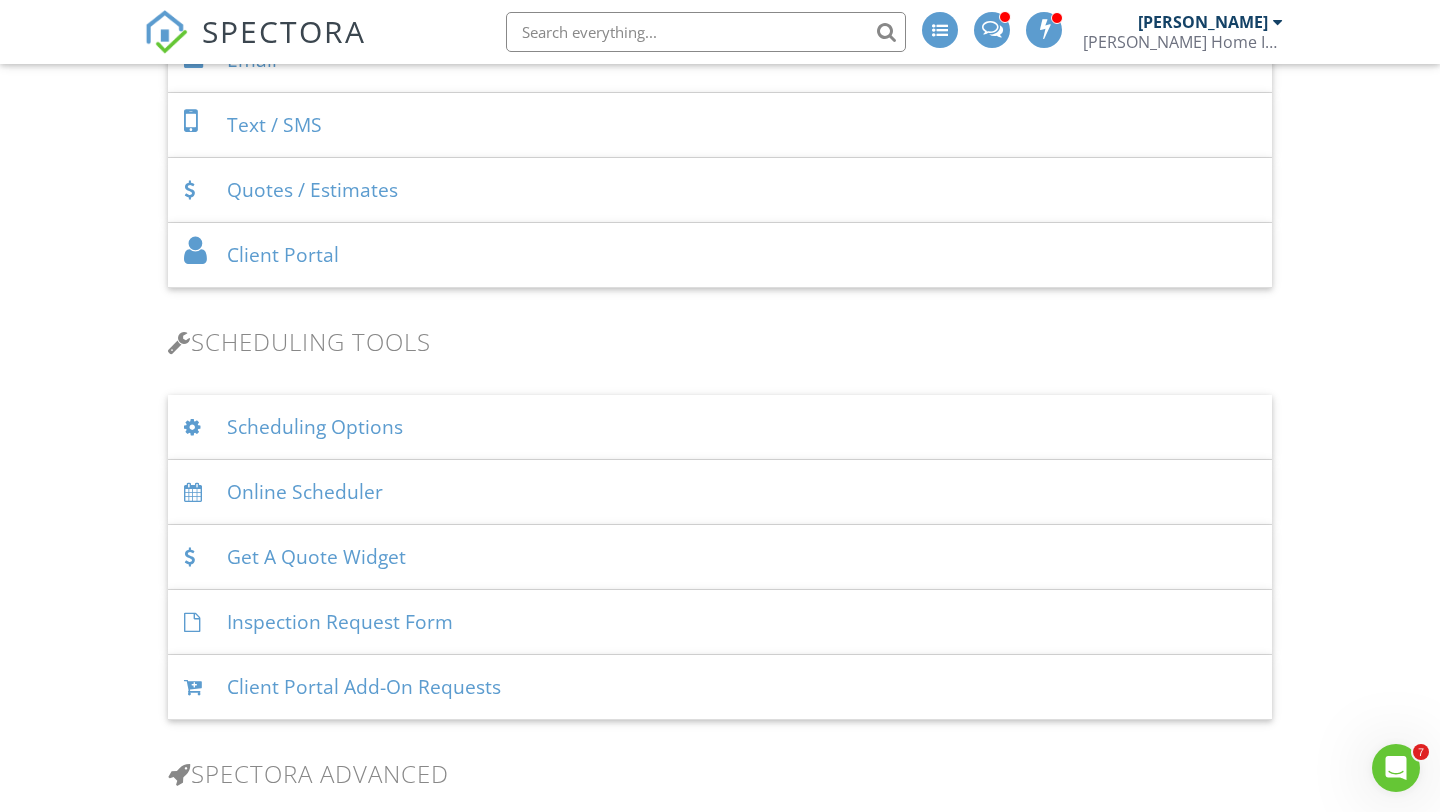 click on "Client Portal Add-On Requests" at bounding box center (720, 687) 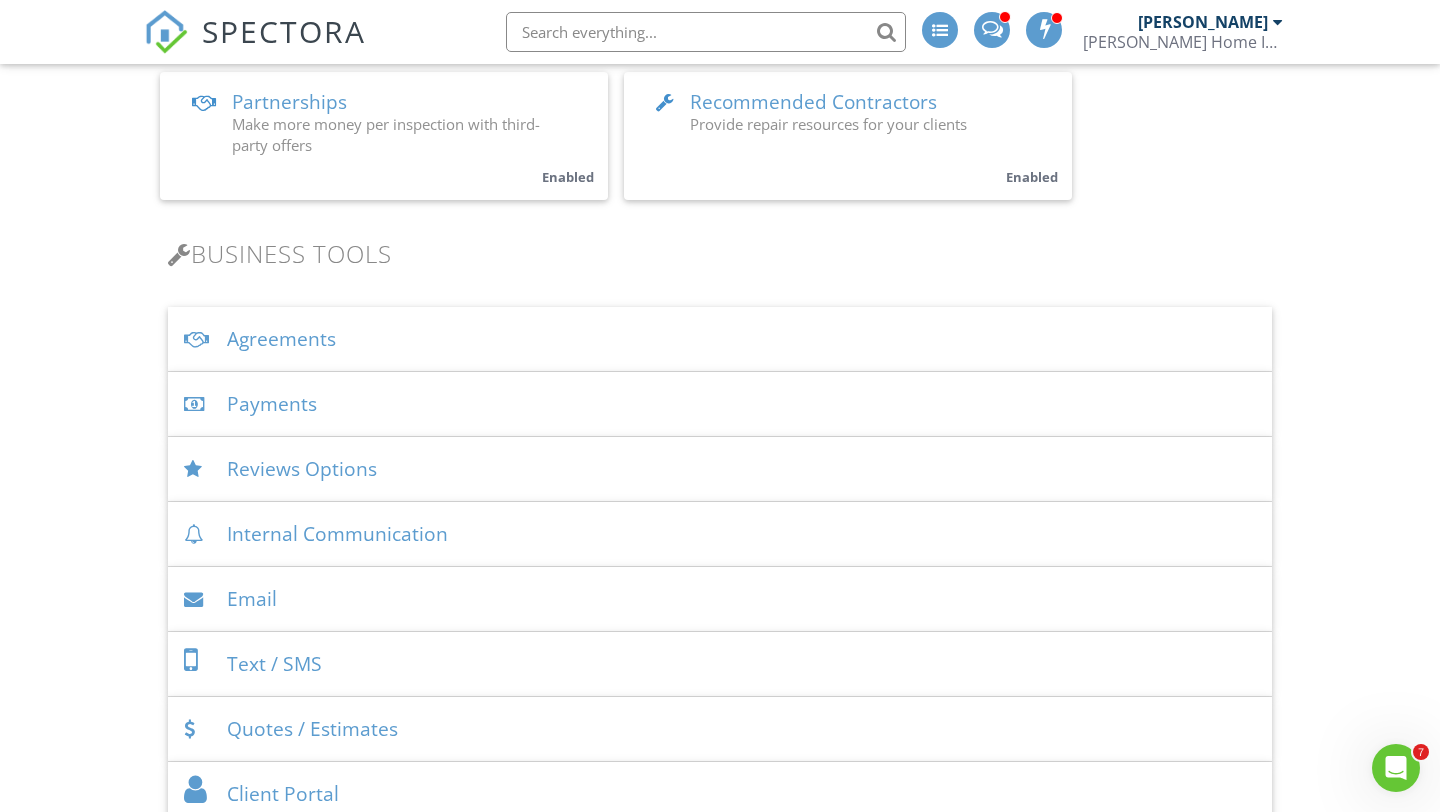 scroll, scrollTop: 470, scrollLeft: 0, axis: vertical 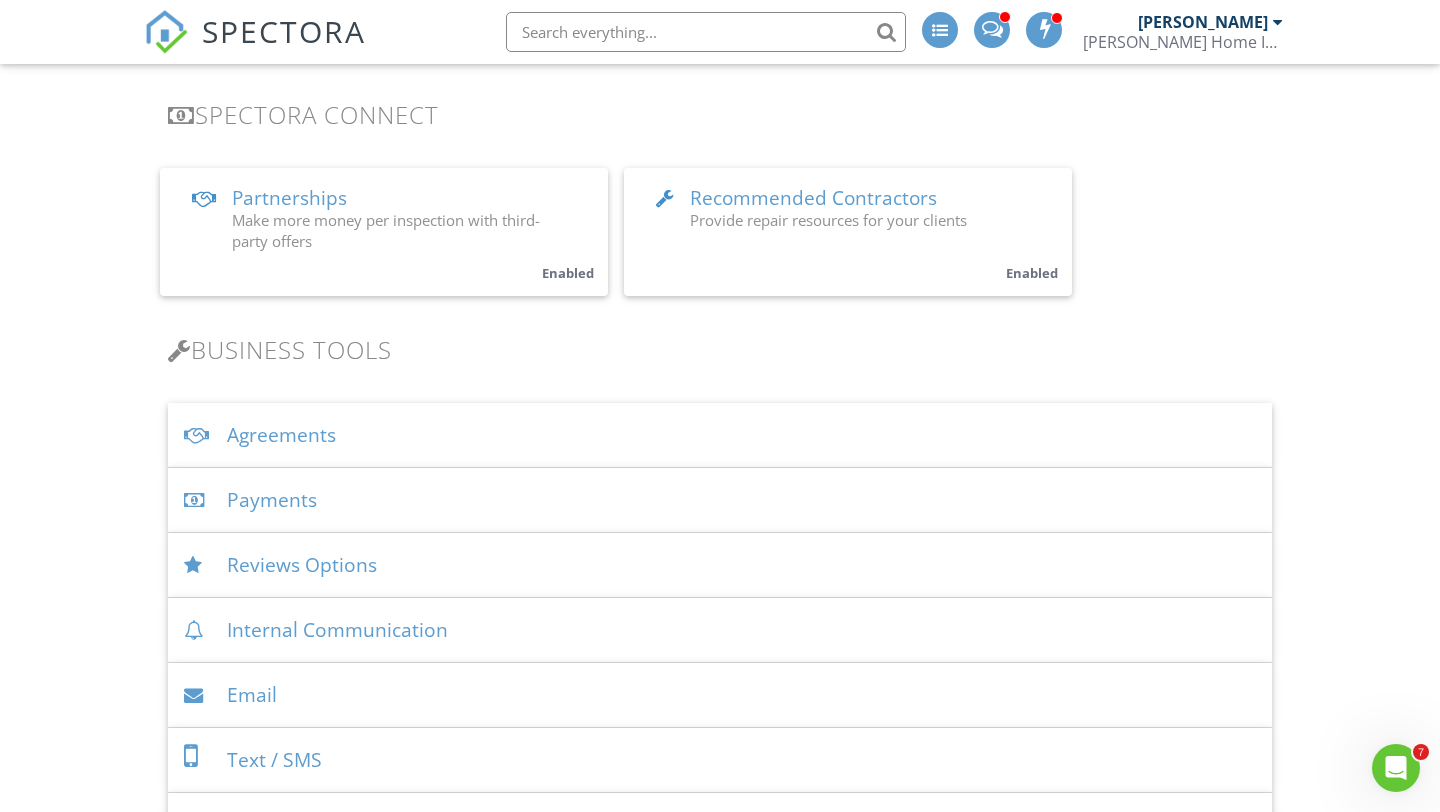 click on "Recommended Contractors" at bounding box center (813, 198) 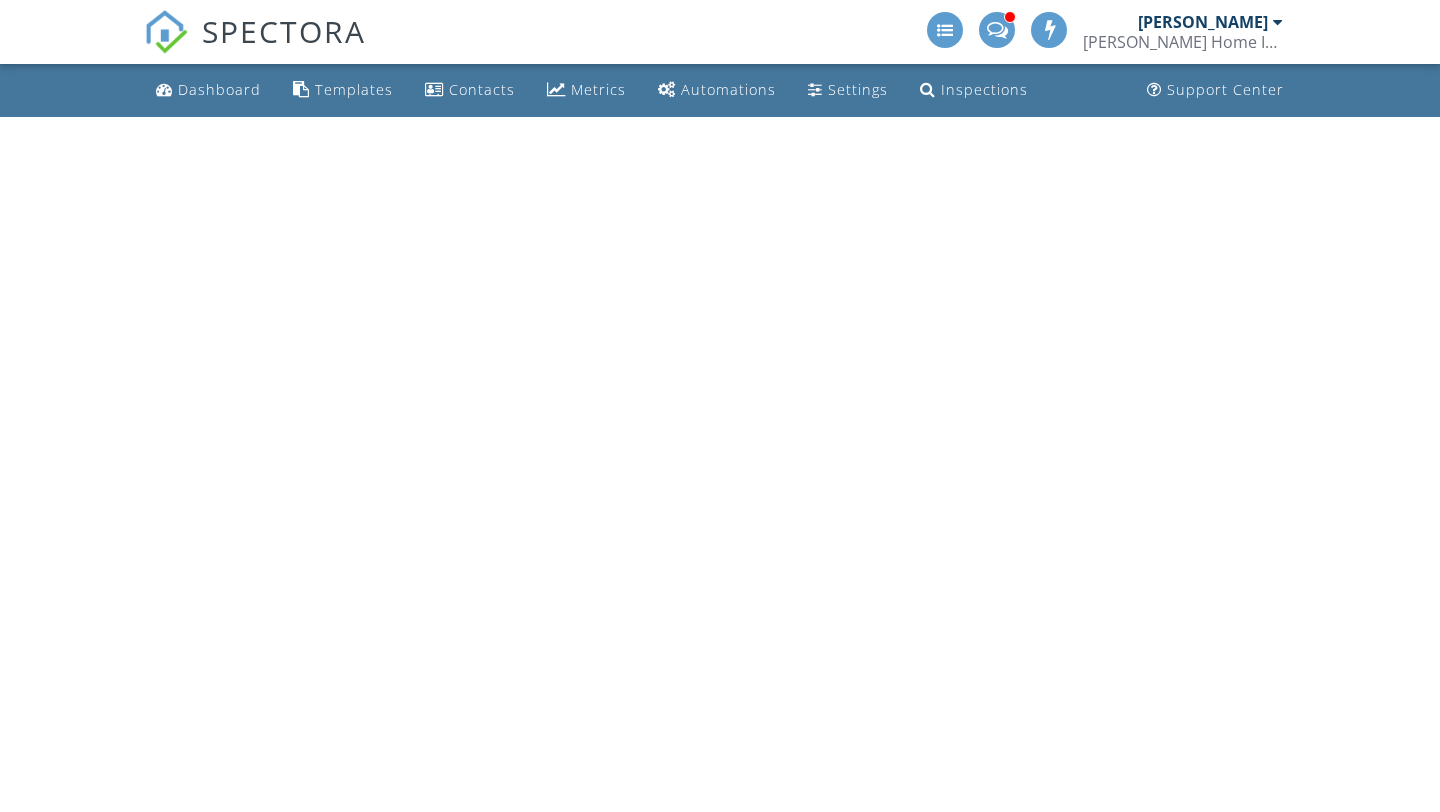 scroll, scrollTop: 0, scrollLeft: 0, axis: both 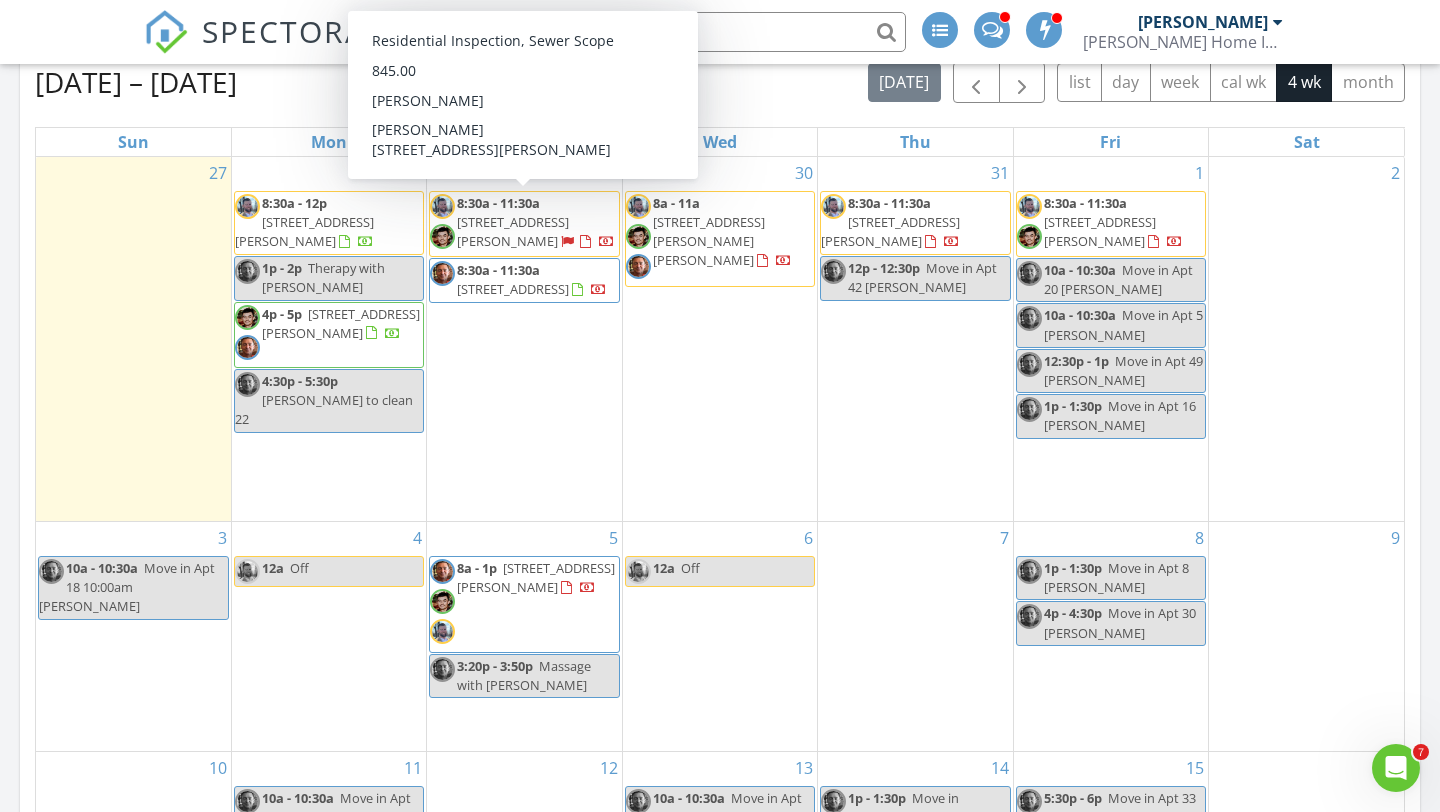click on "8:30a - 11:30a
405 S Main St, Anna 62906" at bounding box center [524, 224] 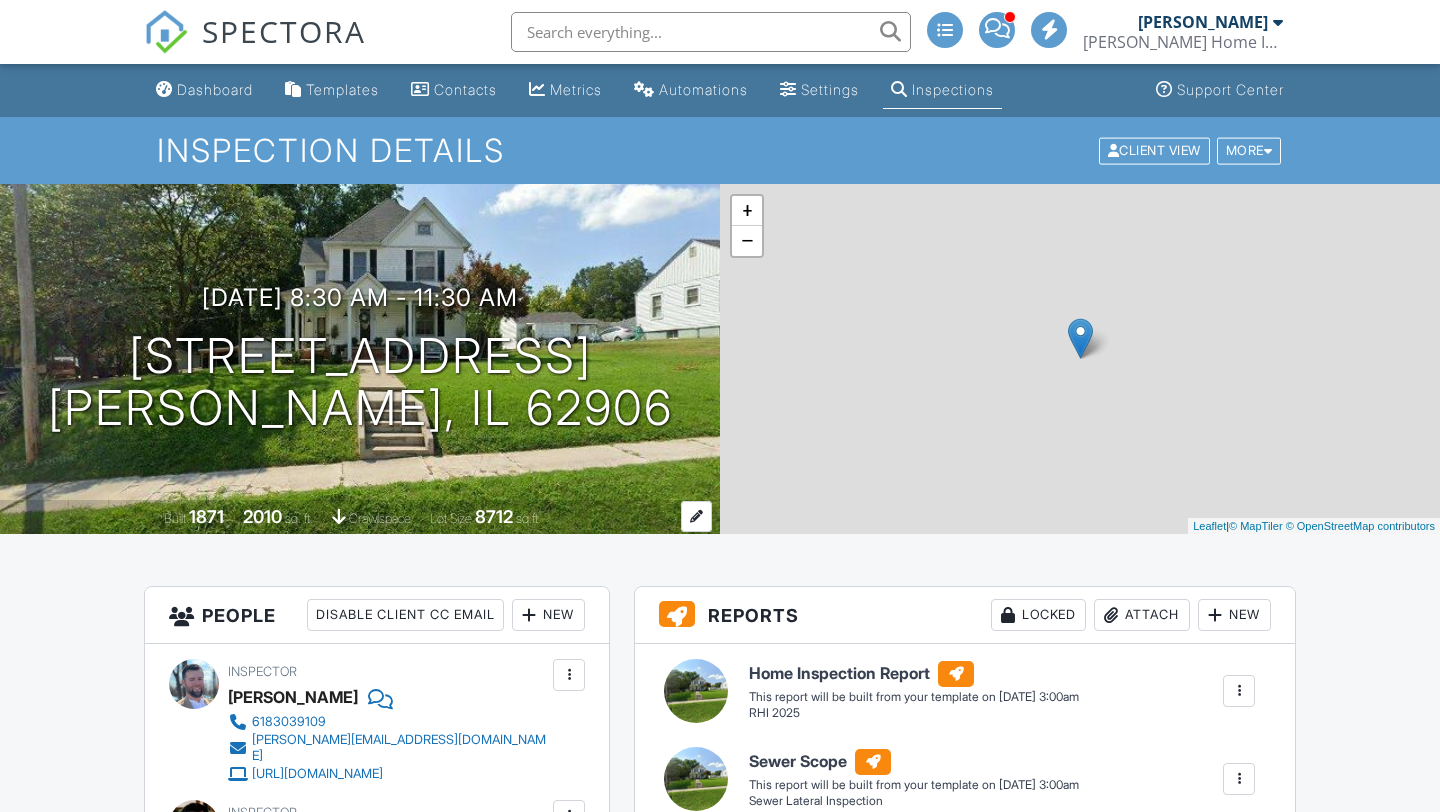 scroll, scrollTop: 0, scrollLeft: 0, axis: both 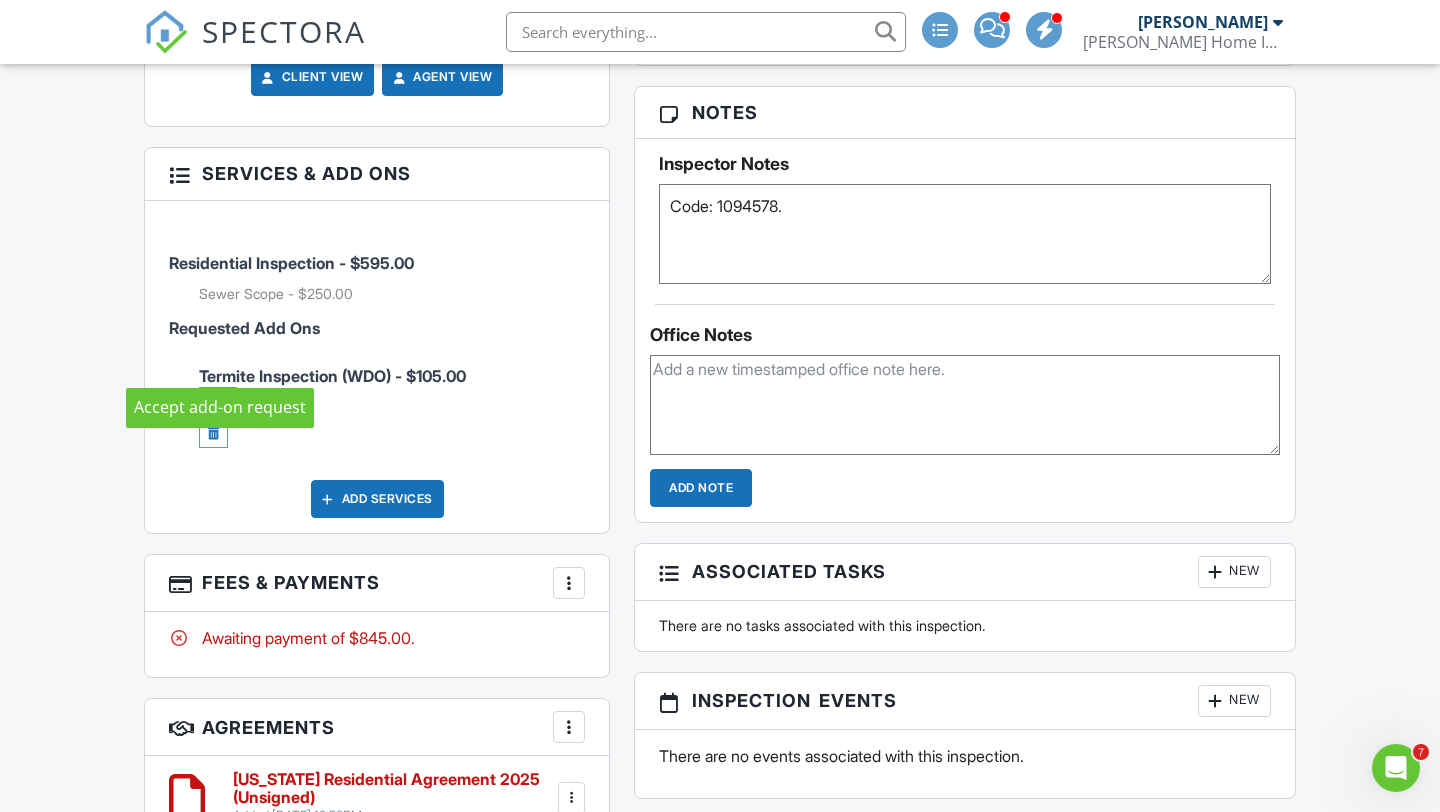 click at bounding box center (218, 404) 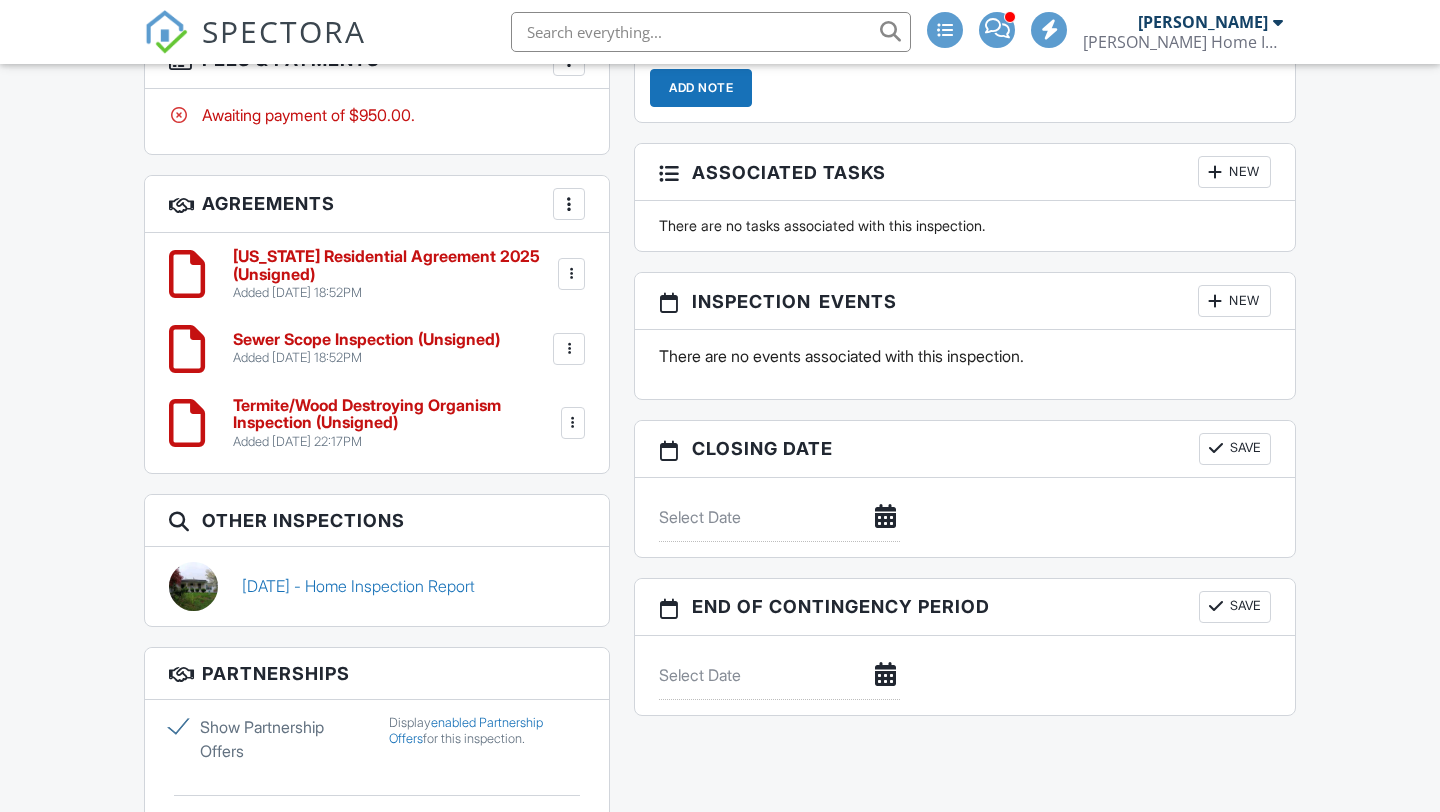 scroll, scrollTop: 0, scrollLeft: 0, axis: both 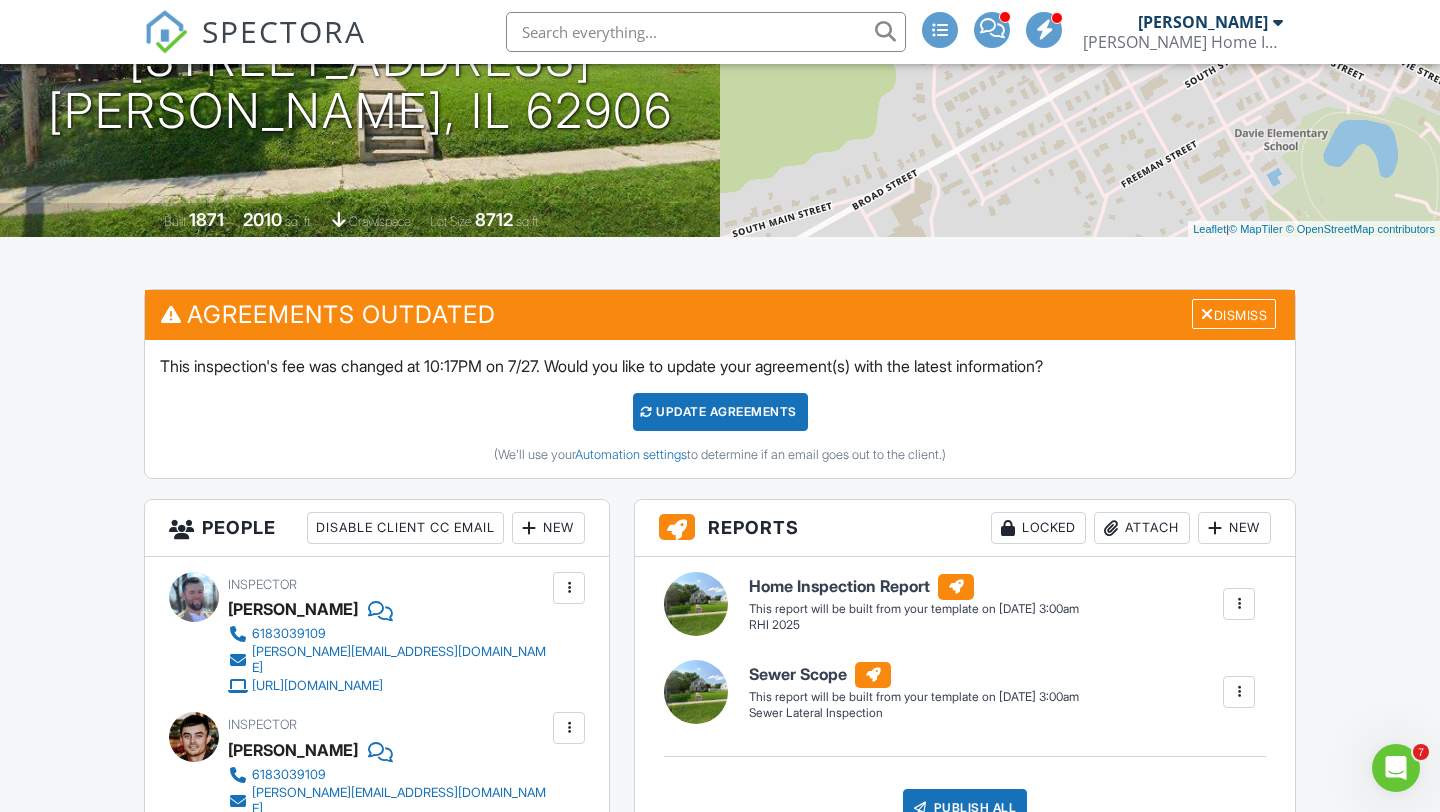 click on "This inspection's fee was changed at 10:17PM on 7/27. Would you like to update your agreement(s) with the latest information?
Update Agreements
(We'll use your  Automation settings  to determine if an email goes out to the client.)" at bounding box center [720, 409] 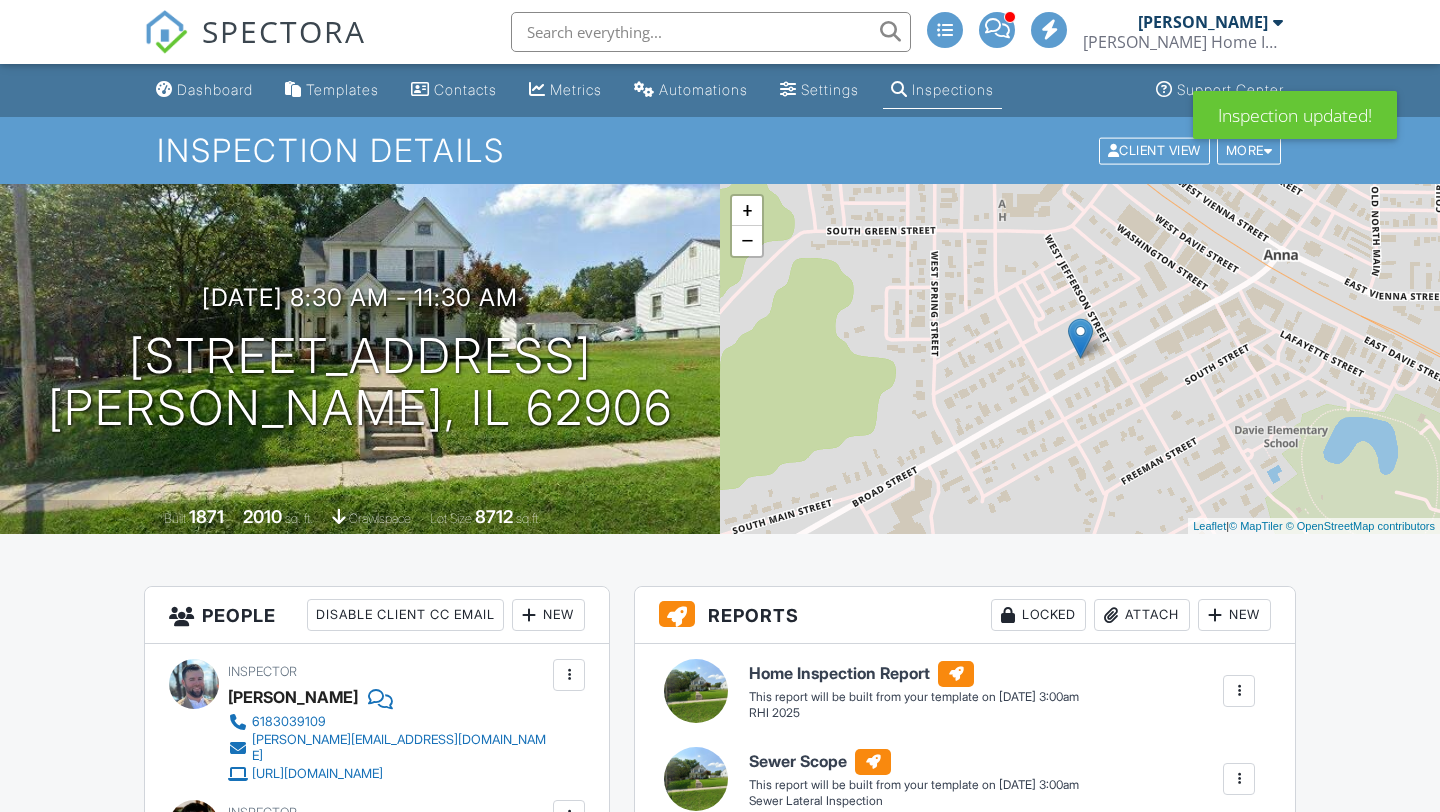 scroll, scrollTop: 1137, scrollLeft: 0, axis: vertical 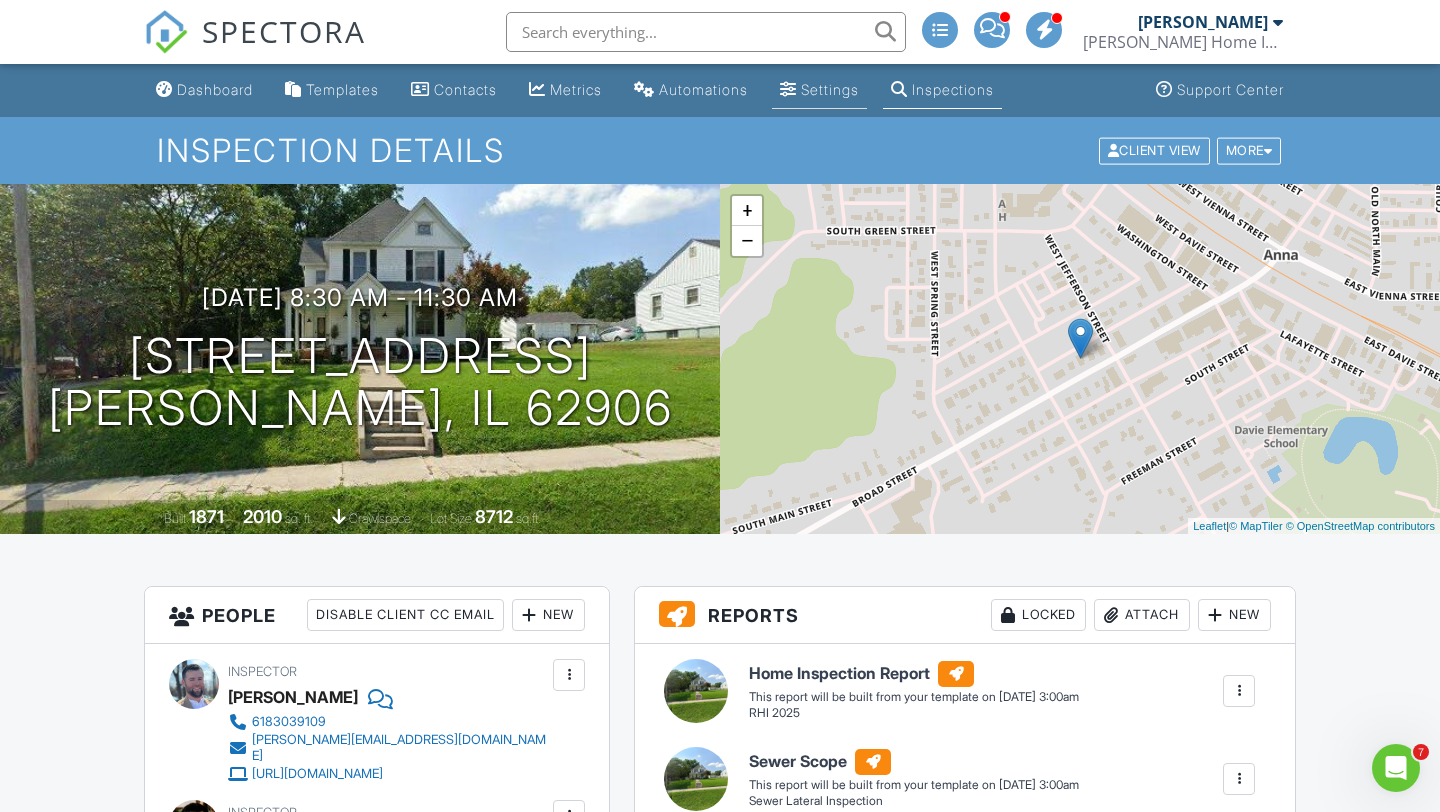 click on "Settings" at bounding box center [830, 89] 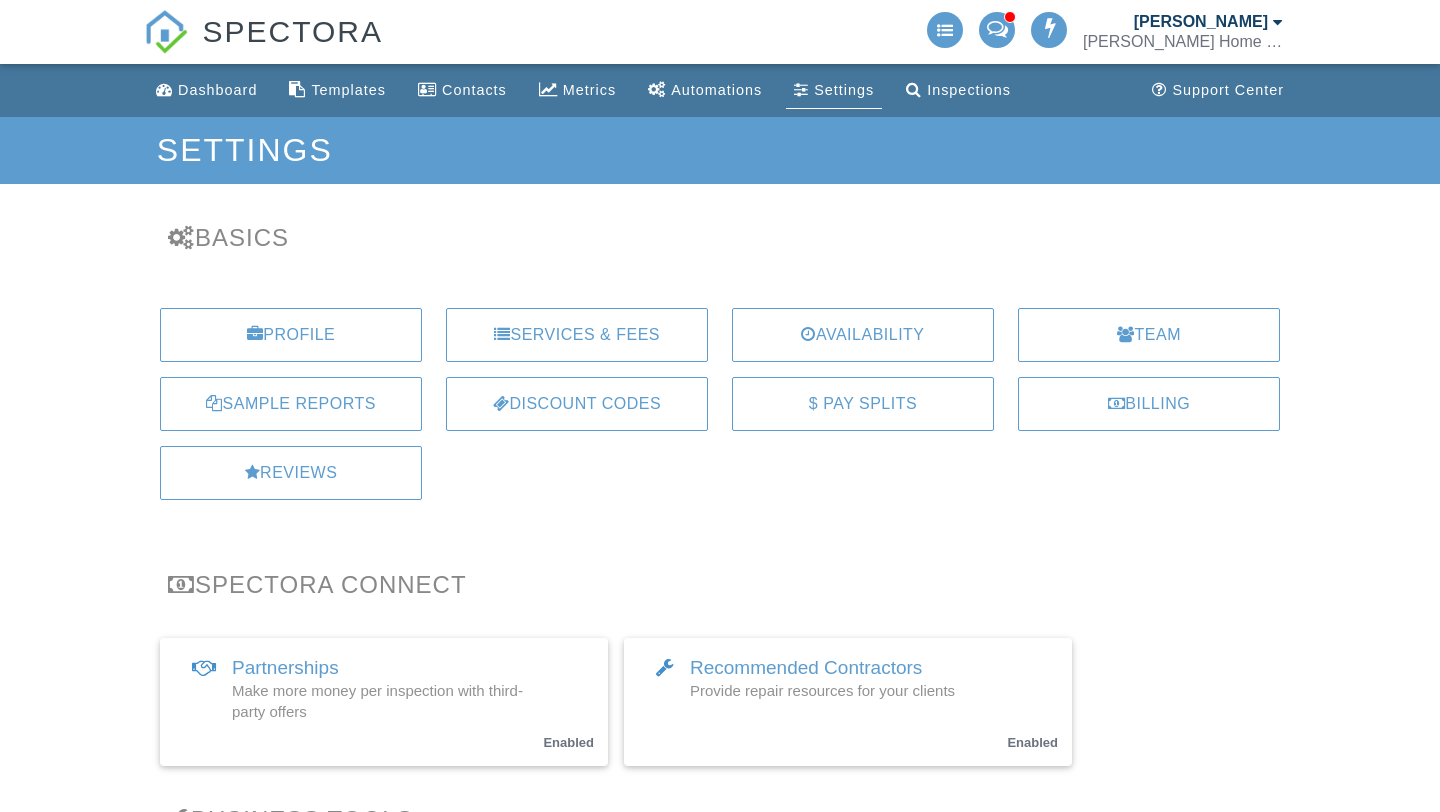 scroll, scrollTop: 0, scrollLeft: 0, axis: both 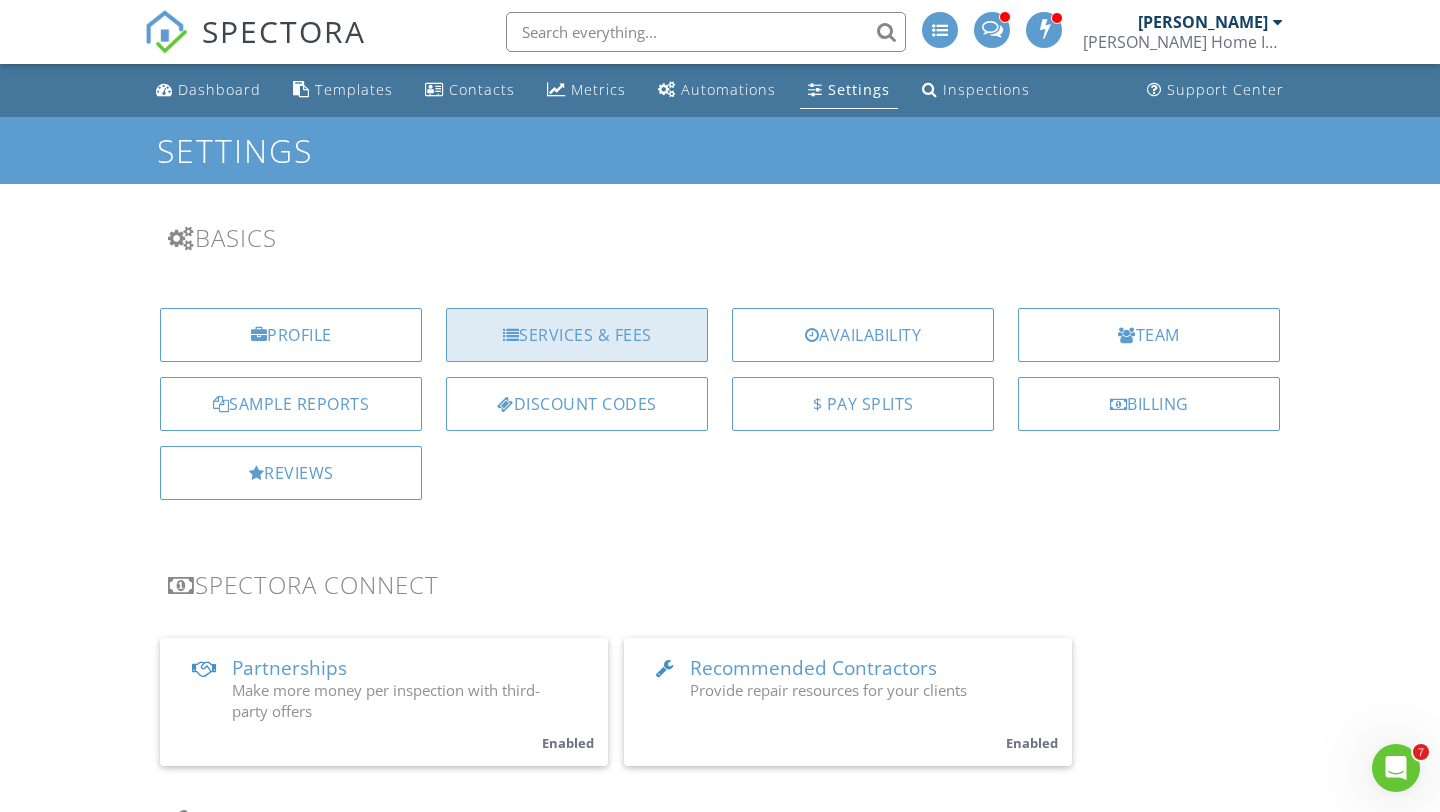 click on "Services & Fees" at bounding box center (577, 335) 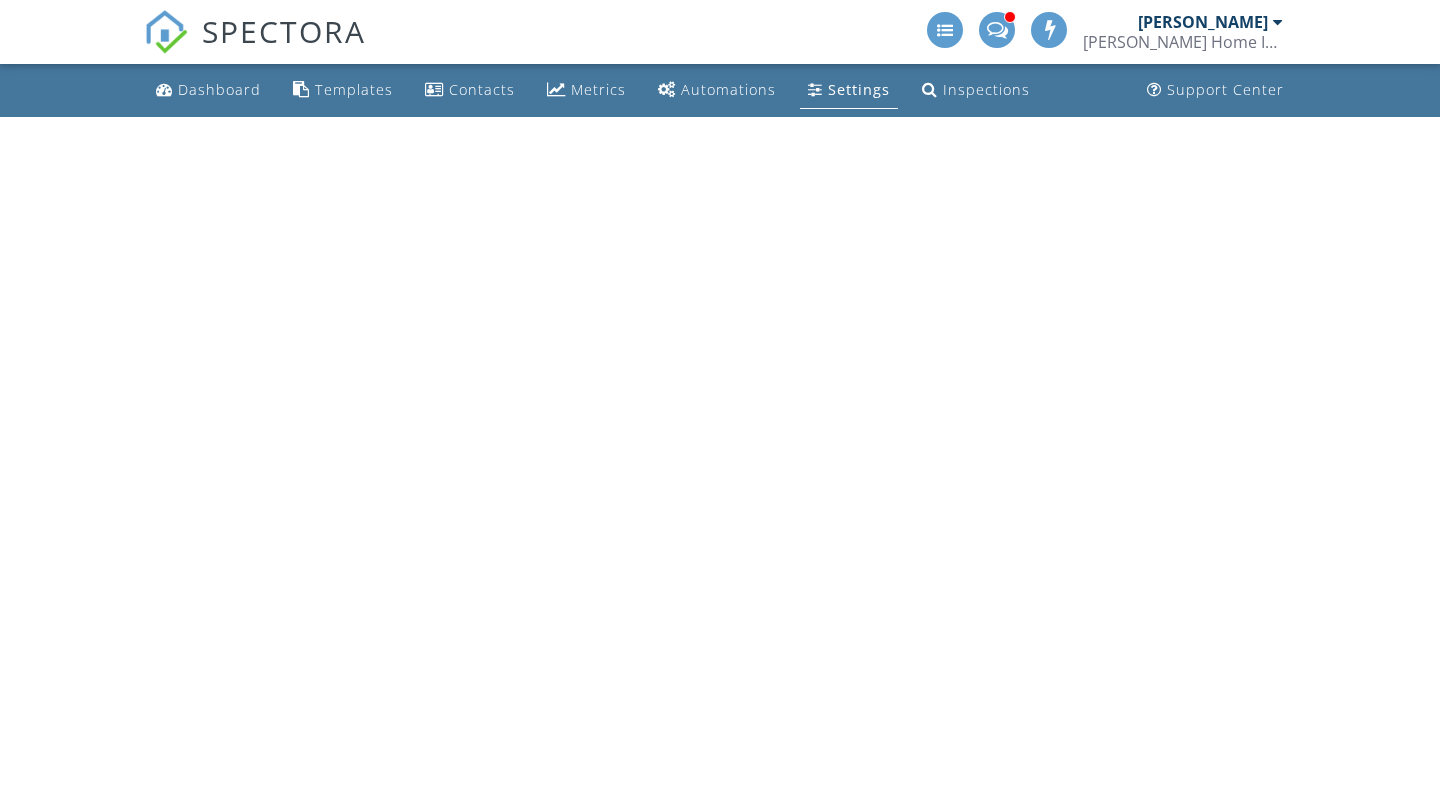 scroll, scrollTop: 0, scrollLeft: 0, axis: both 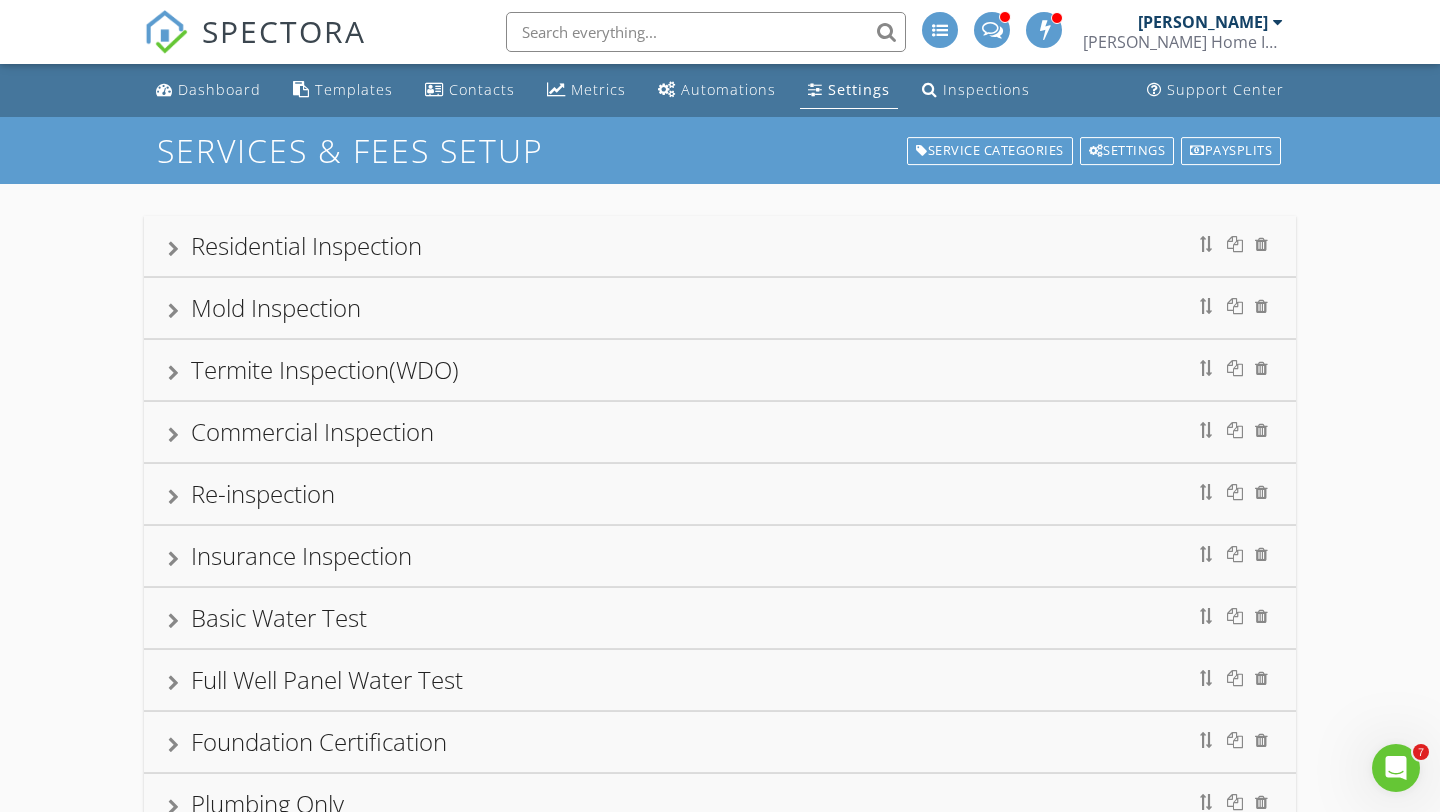 click on "Residential Inspection" at bounding box center [720, 246] 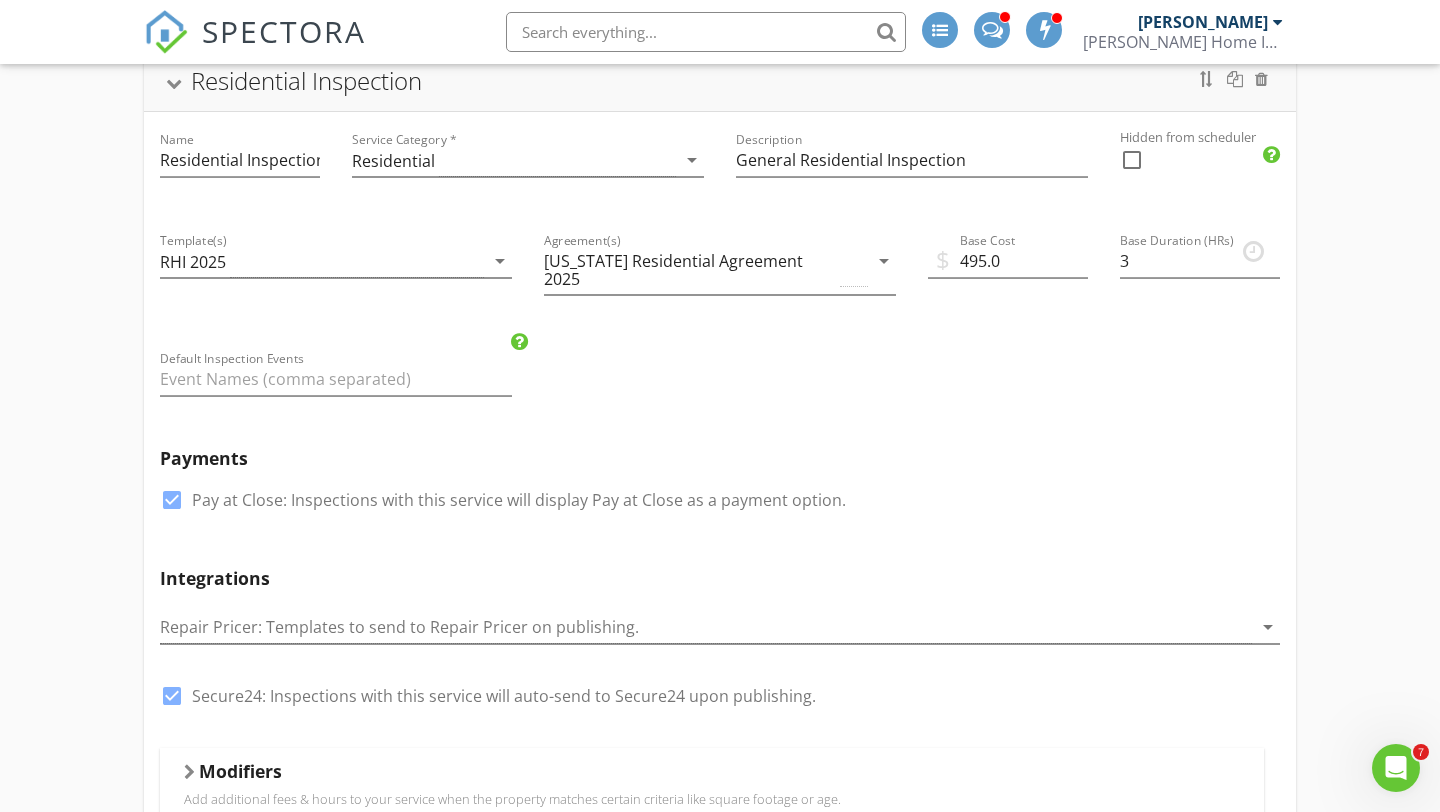 scroll, scrollTop: 0, scrollLeft: 0, axis: both 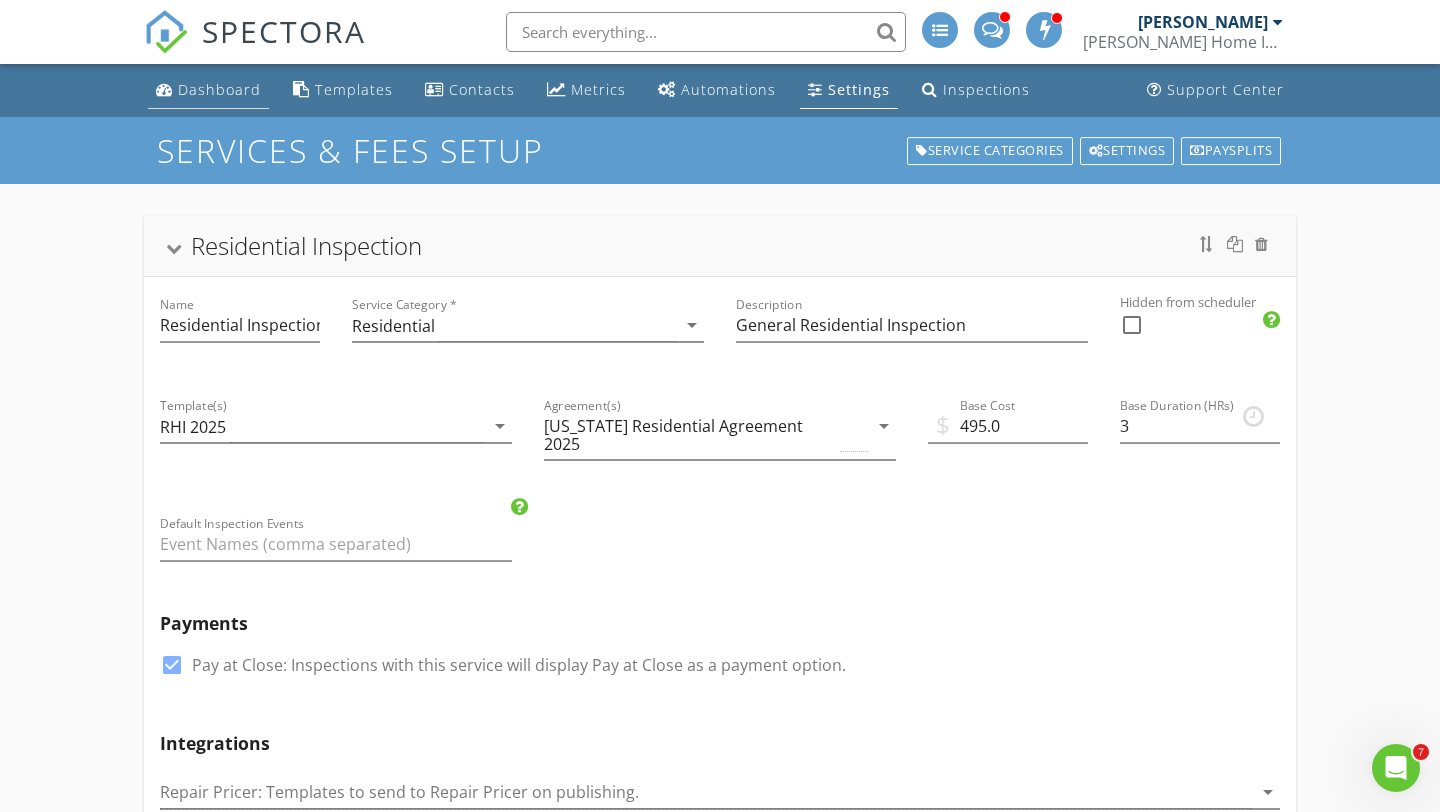click on "Dashboard" at bounding box center [219, 89] 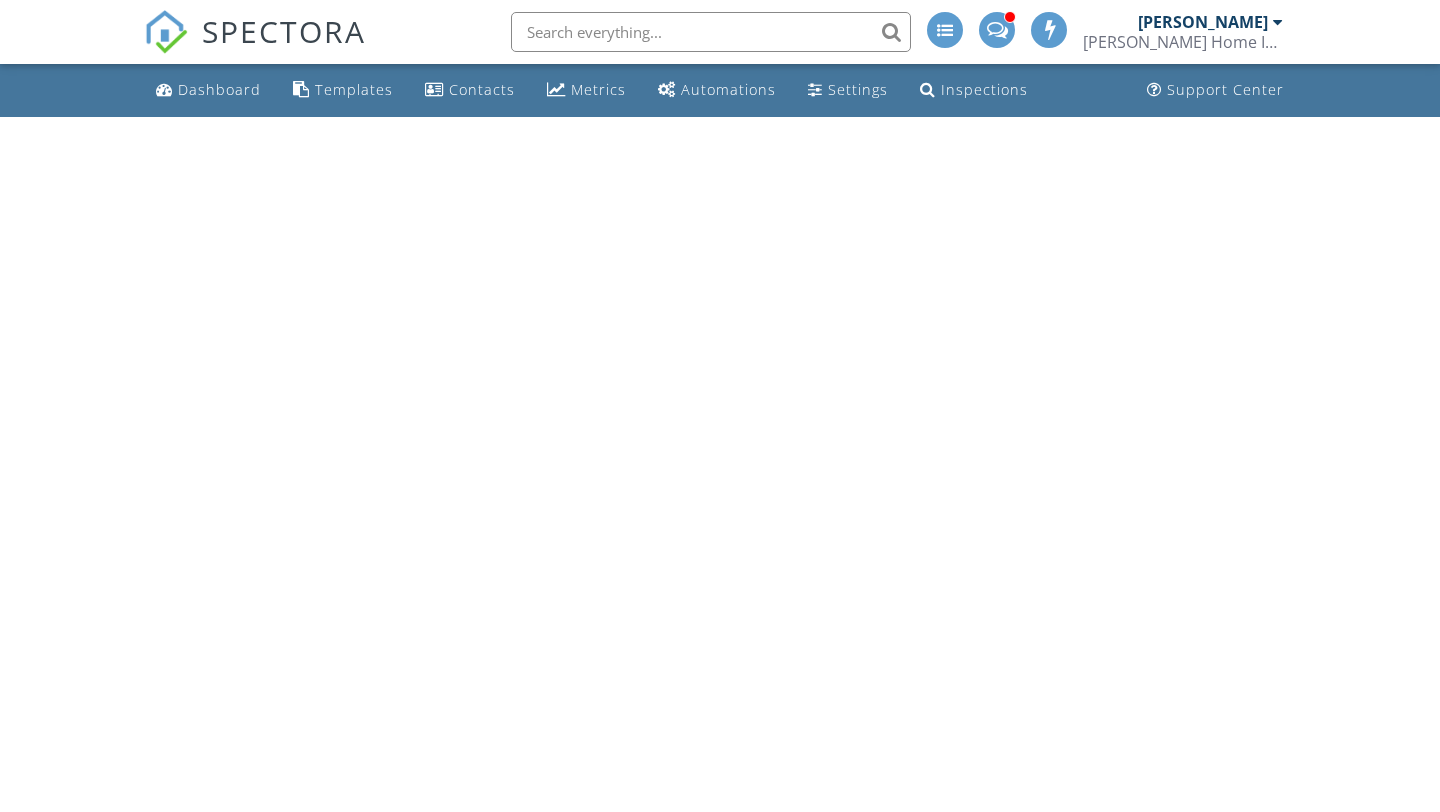 scroll, scrollTop: 0, scrollLeft: 0, axis: both 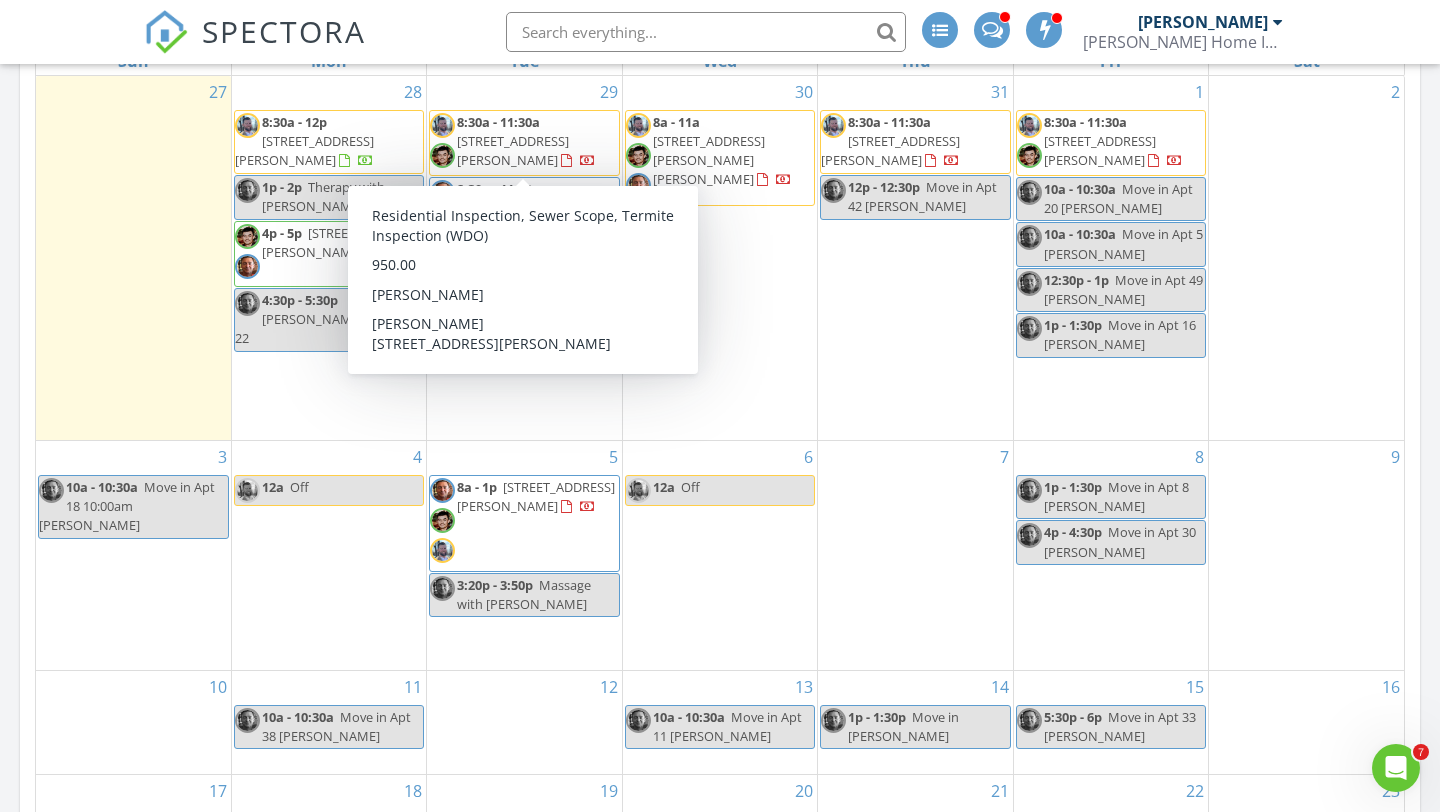 click on "[STREET_ADDRESS][PERSON_NAME]" at bounding box center [513, 150] 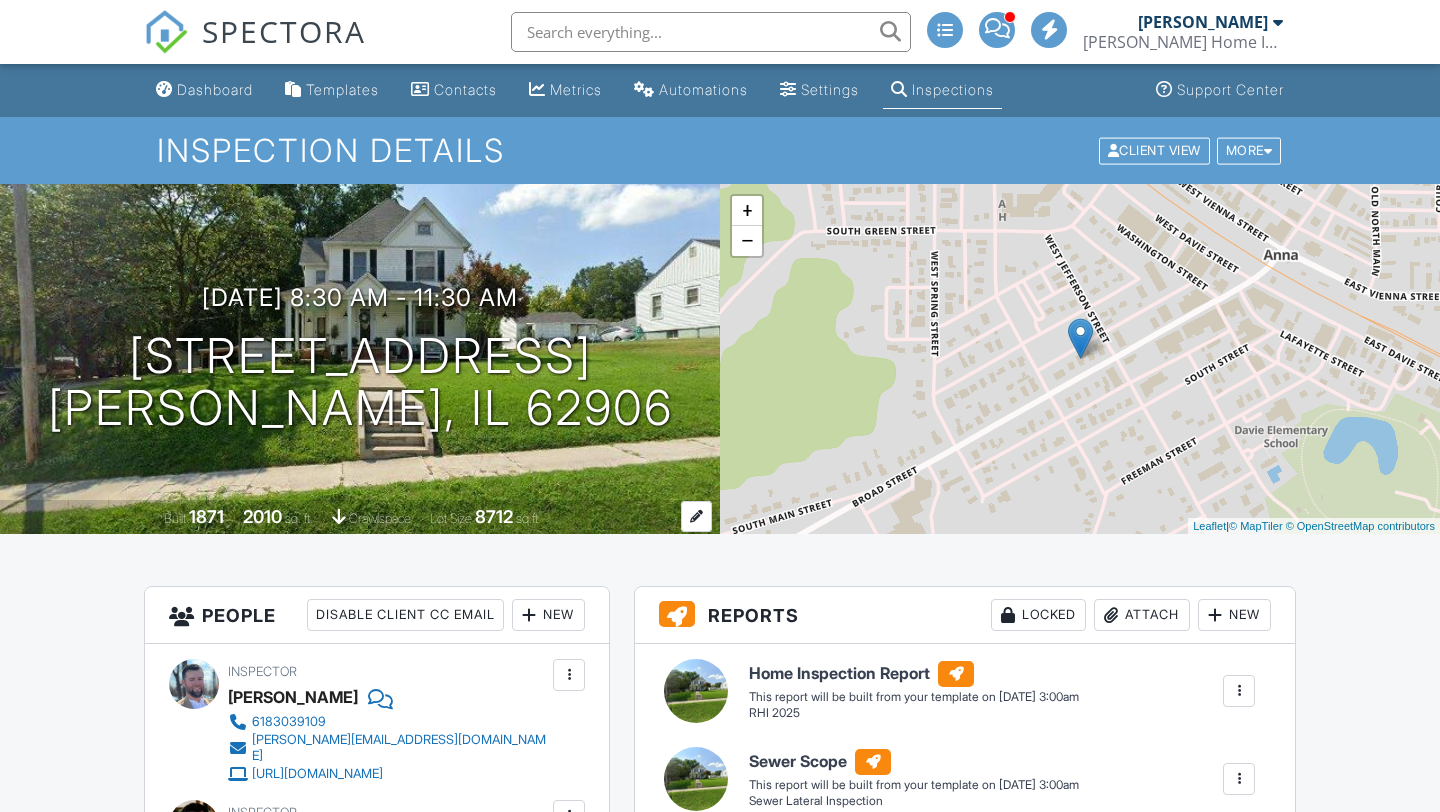 scroll, scrollTop: 680, scrollLeft: 0, axis: vertical 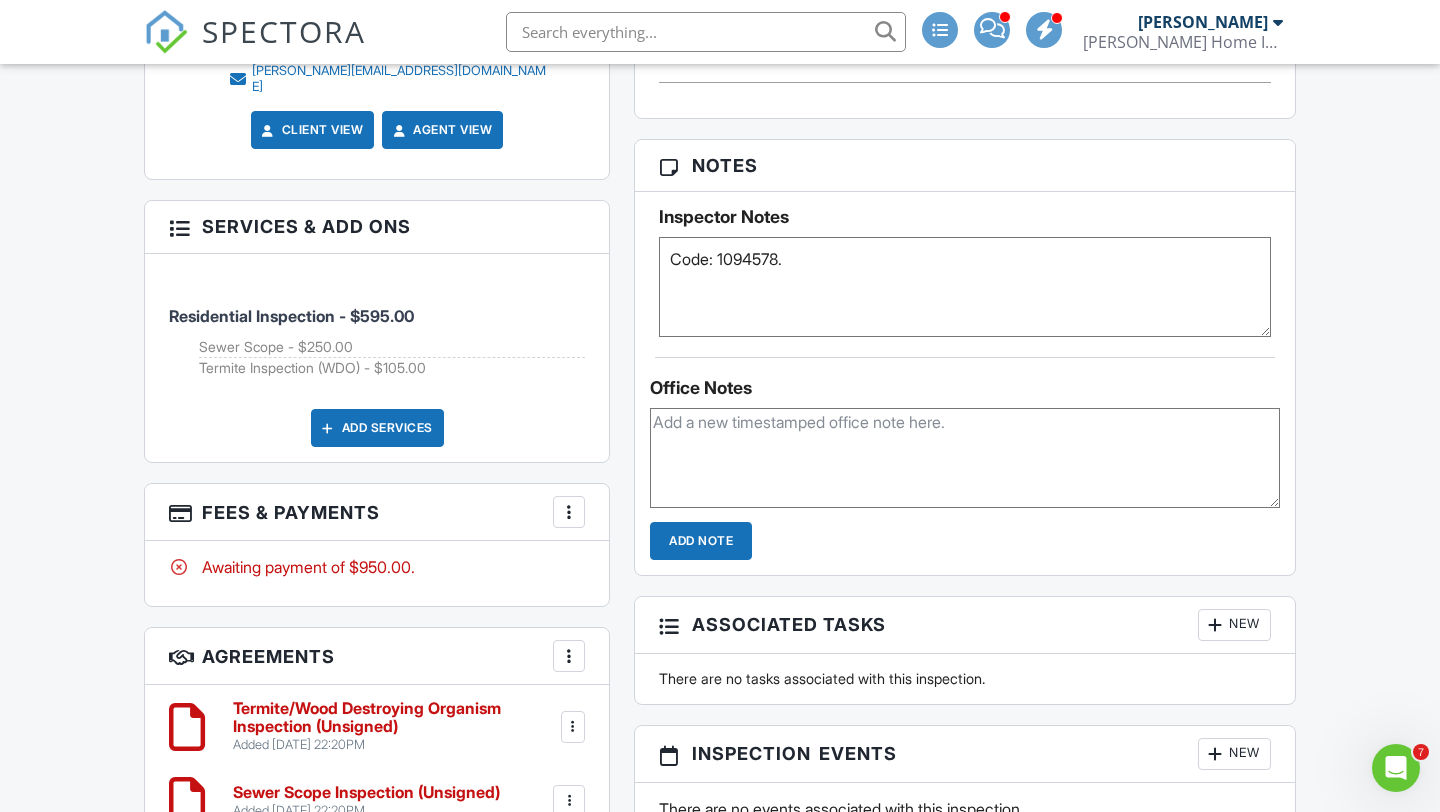click at bounding box center [569, 512] 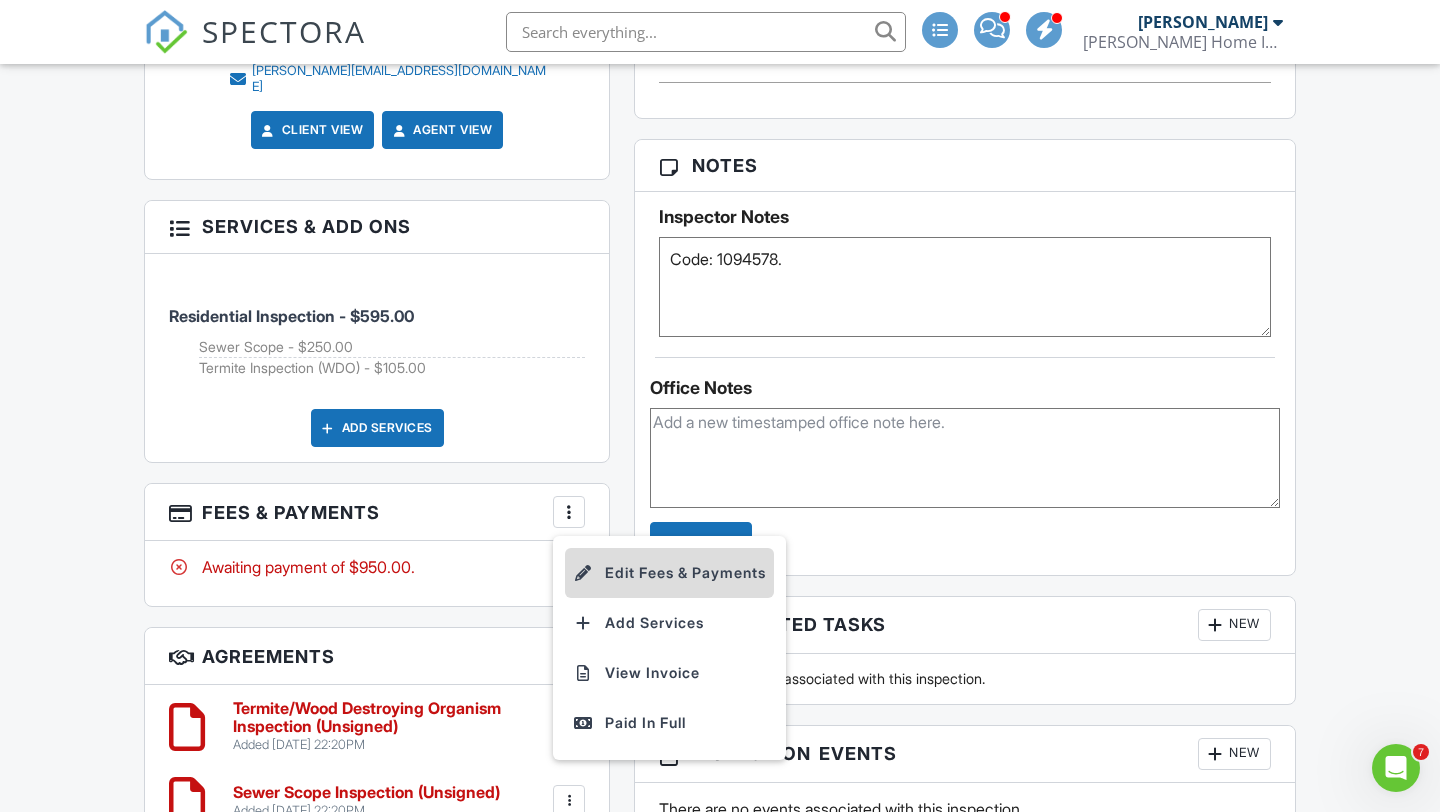 click on "Edit Fees & Payments" at bounding box center (669, 573) 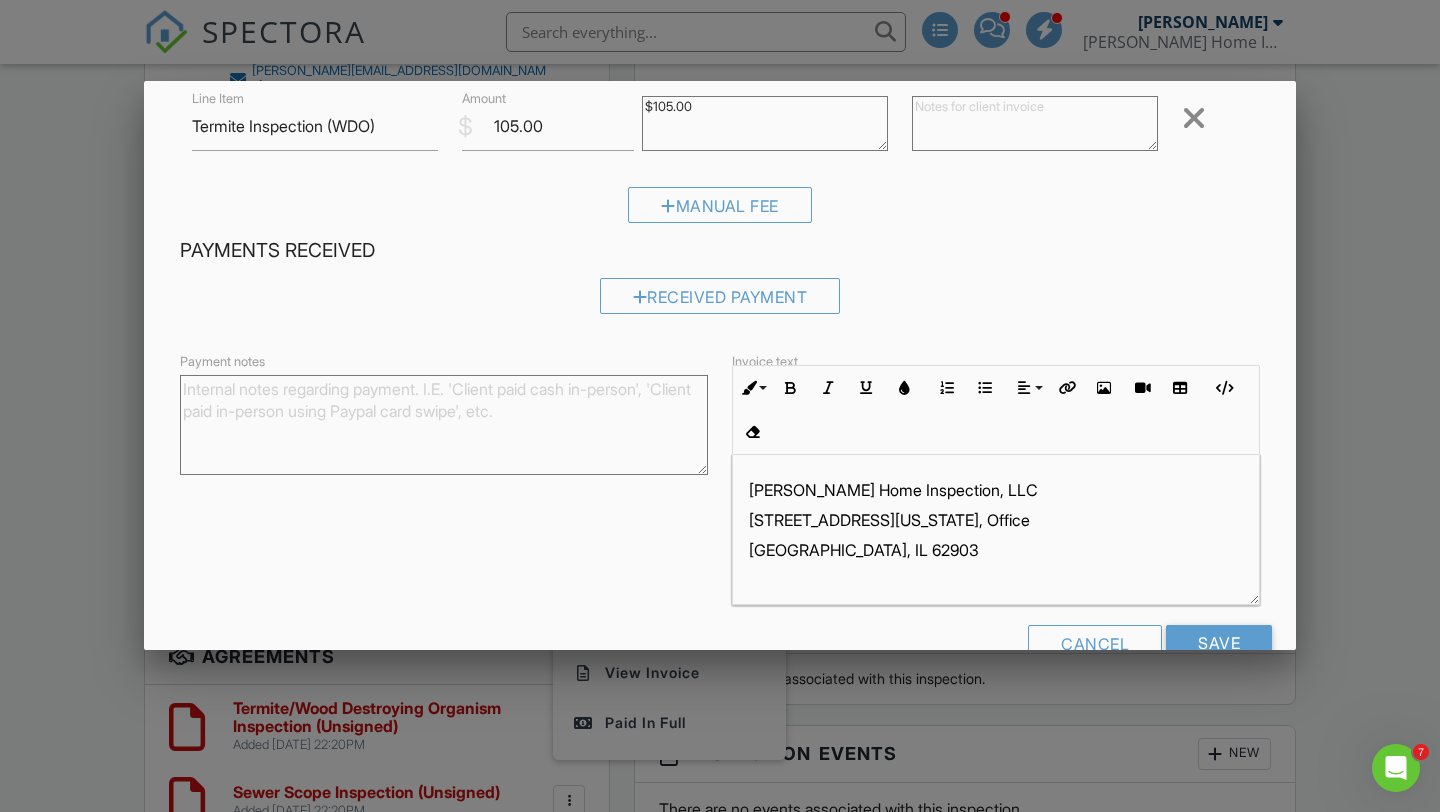 scroll, scrollTop: 388, scrollLeft: 0, axis: vertical 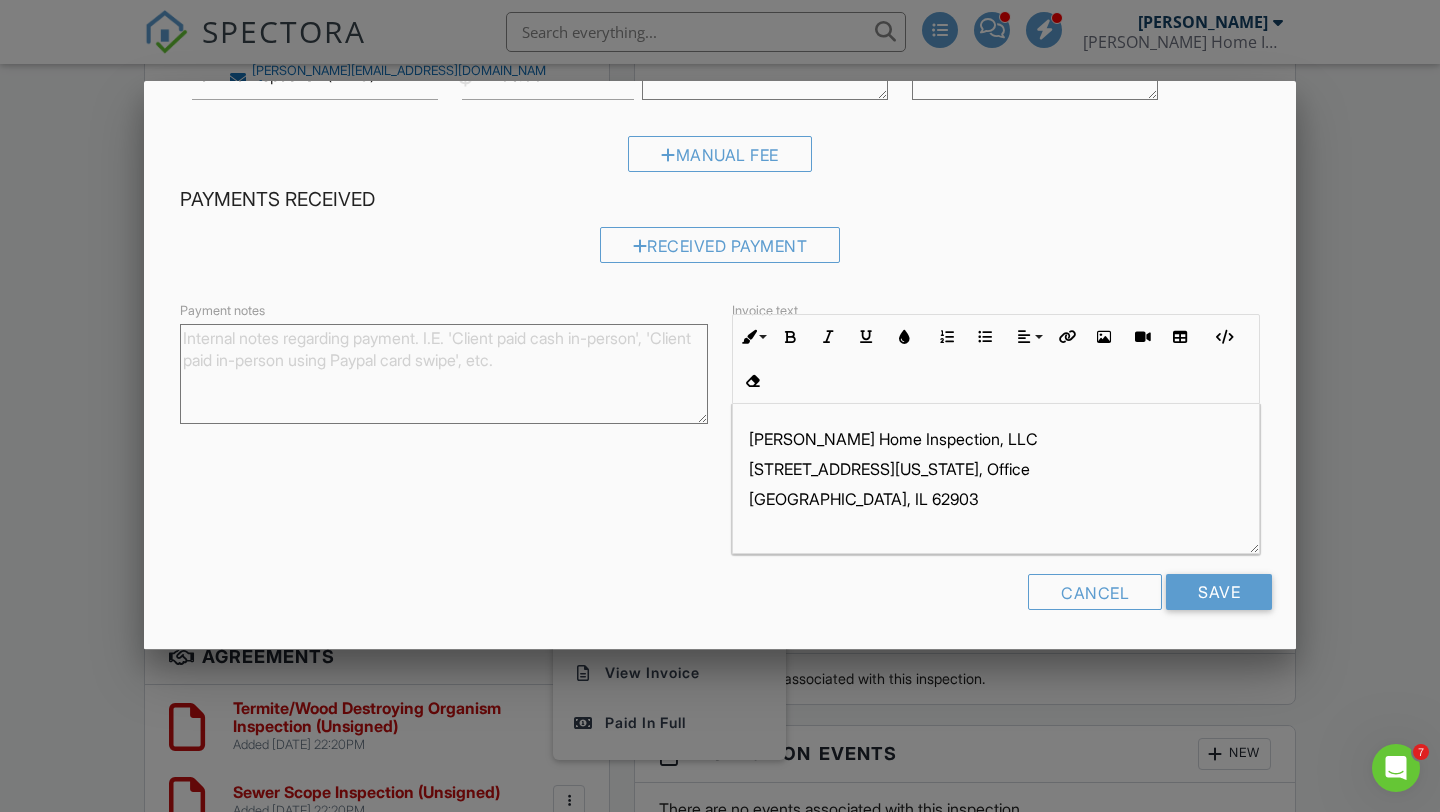 click at bounding box center (720, 407) 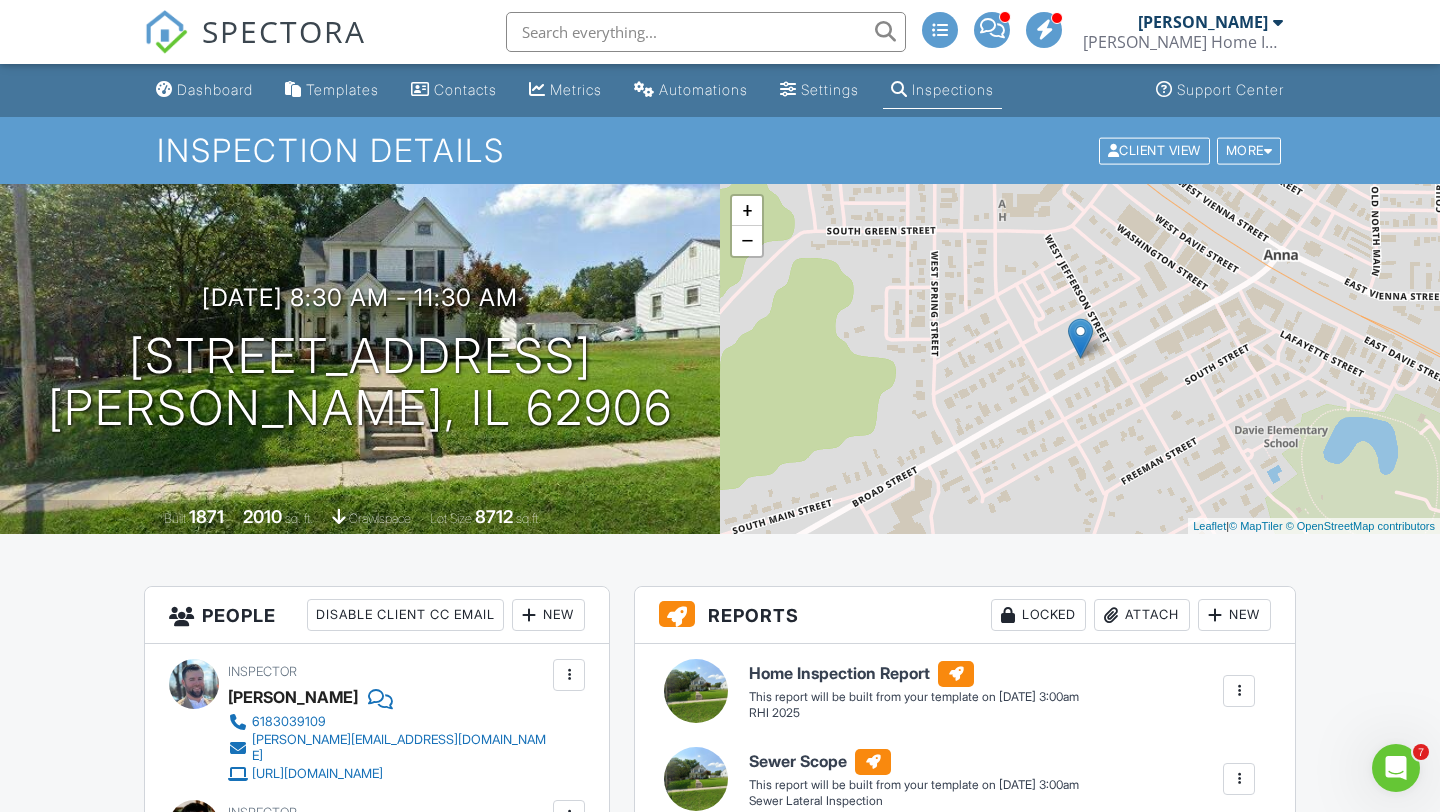 scroll, scrollTop: 1, scrollLeft: 0, axis: vertical 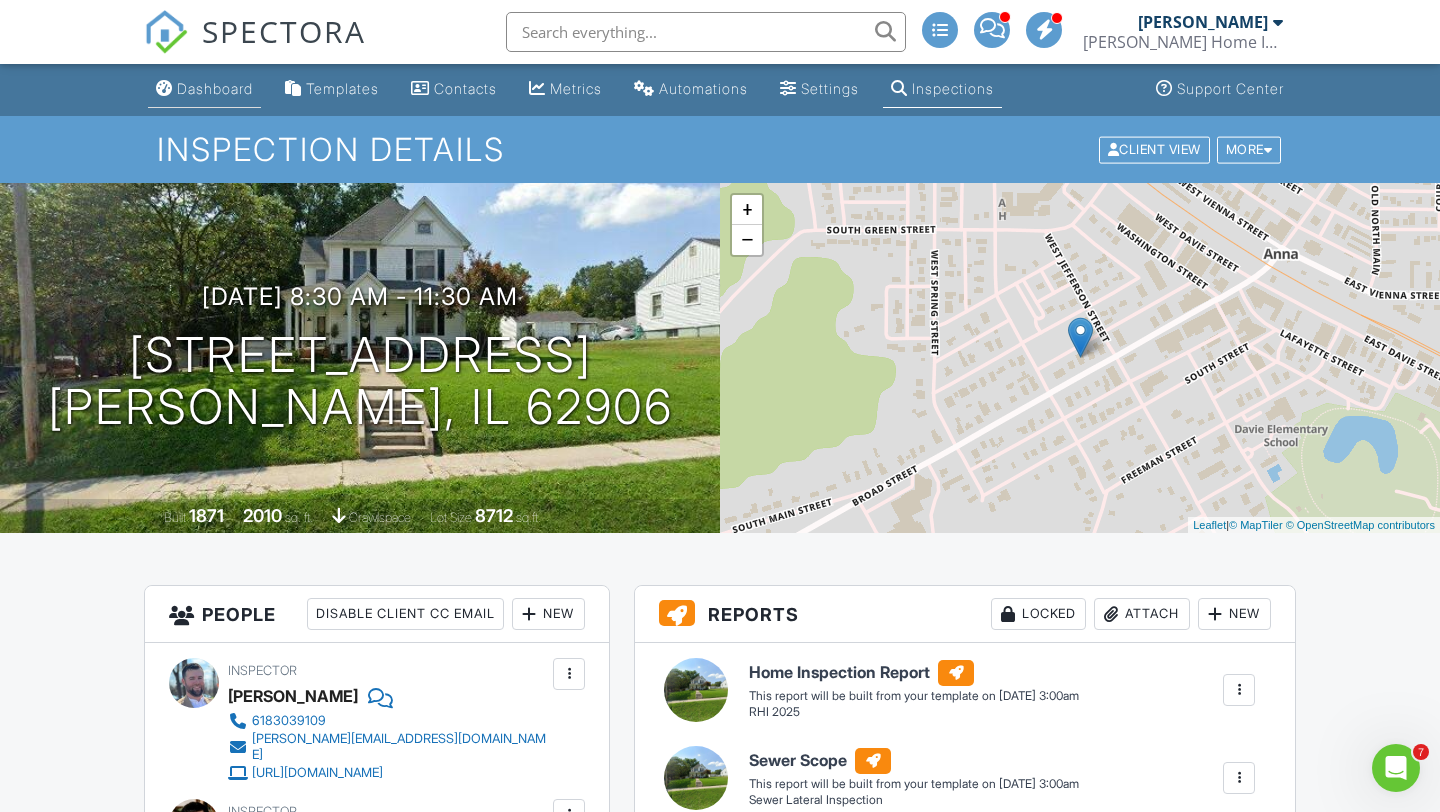click on "Dashboard" at bounding box center (215, 88) 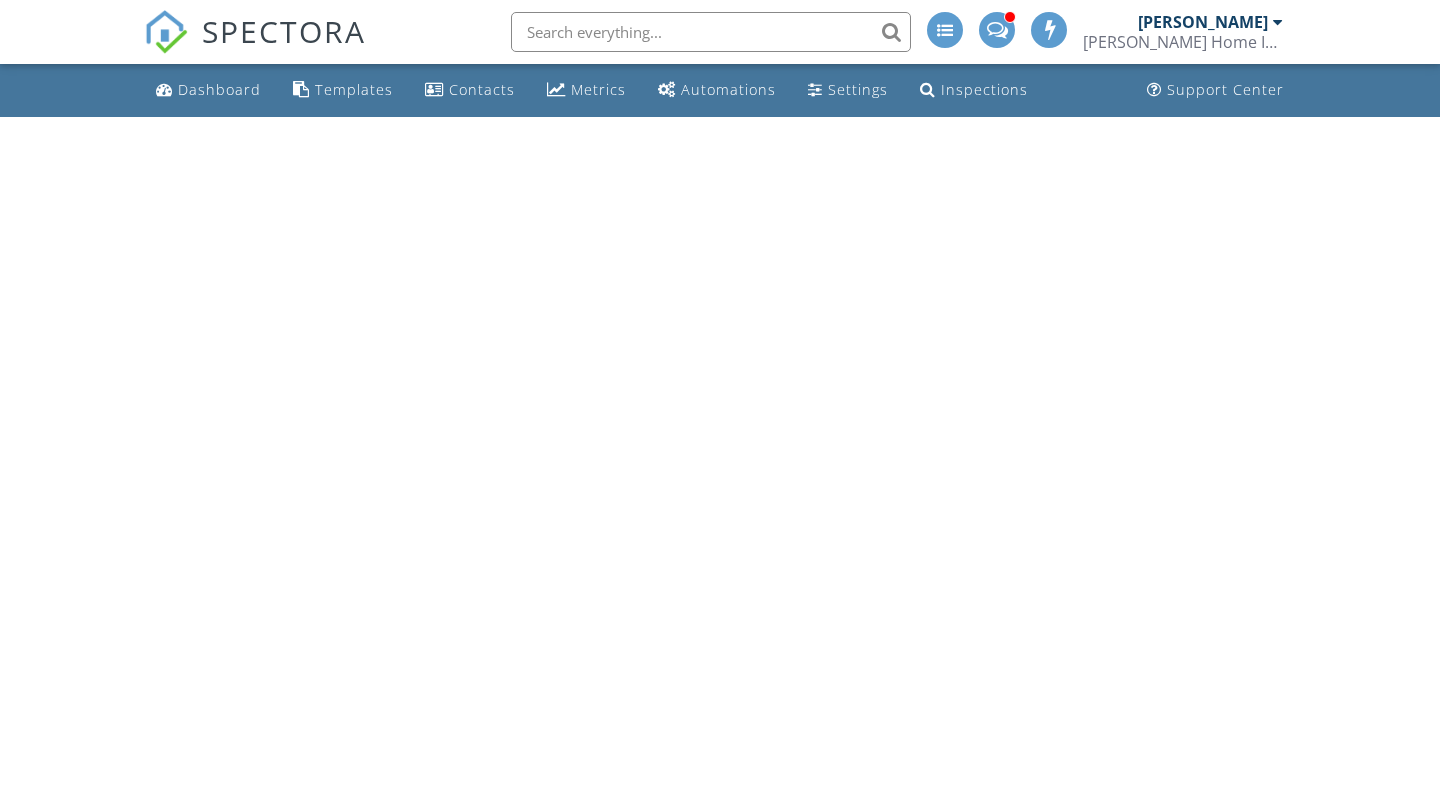 scroll, scrollTop: 0, scrollLeft: 0, axis: both 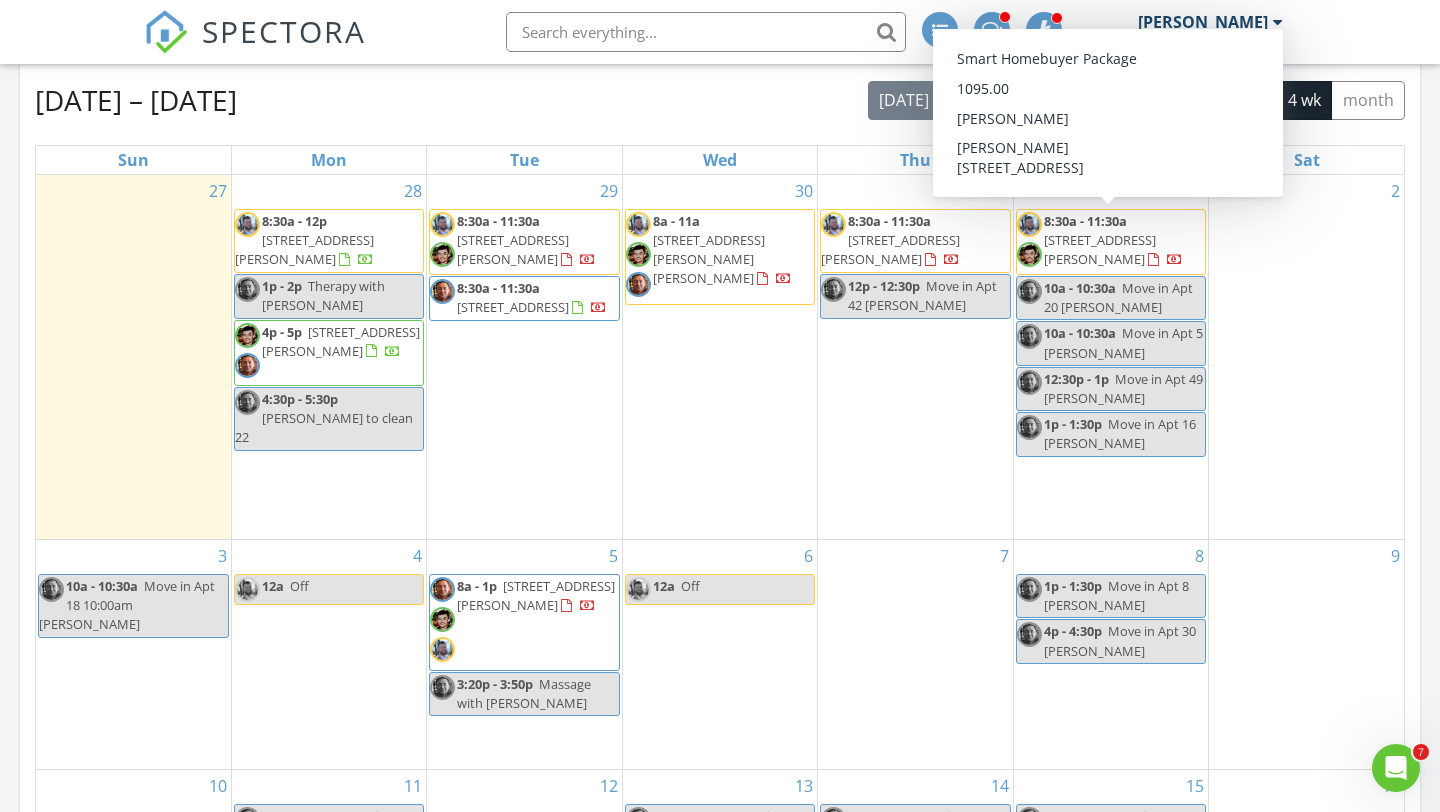 click on "416 Park Ln, Herrin 62948" at bounding box center (1100, 249) 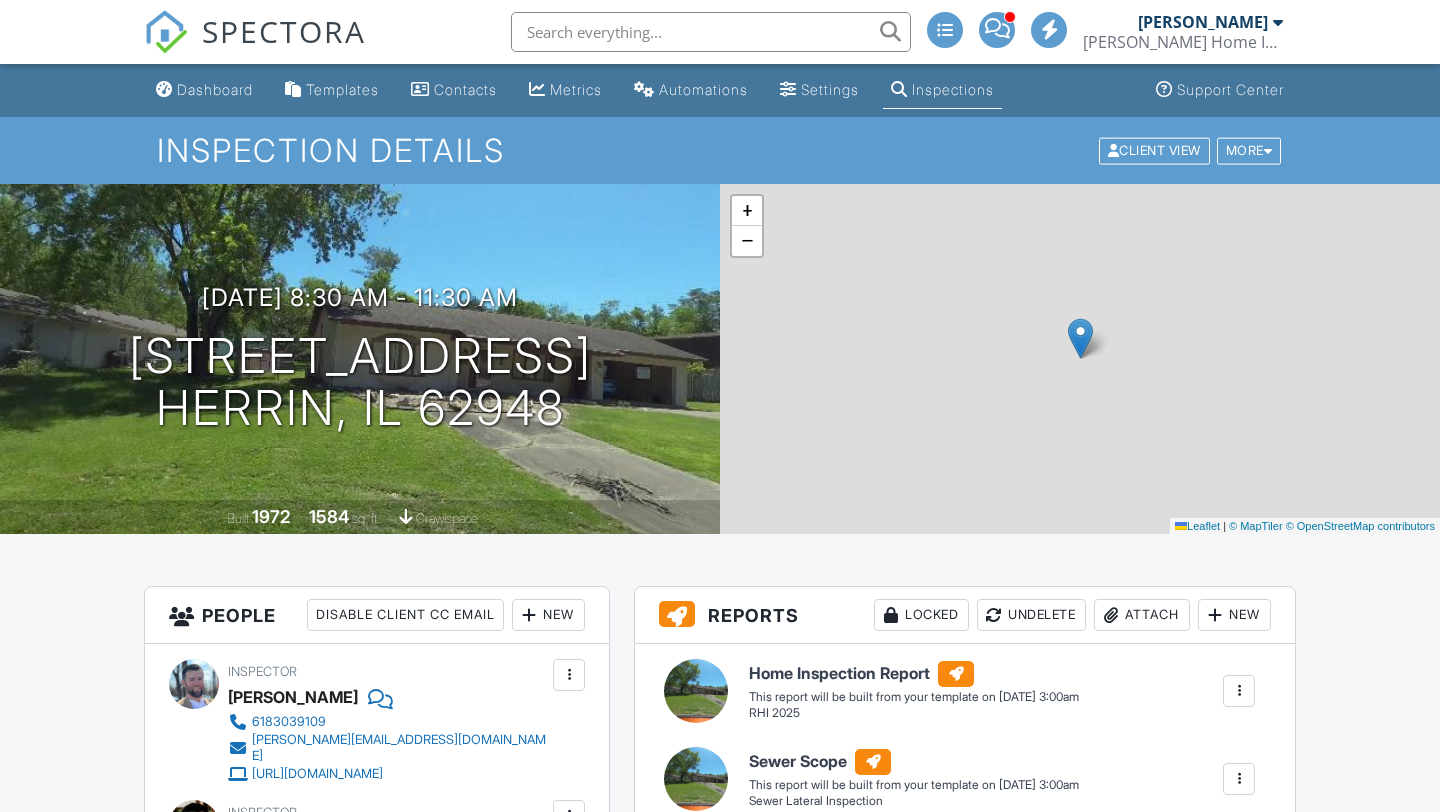scroll, scrollTop: 0, scrollLeft: 0, axis: both 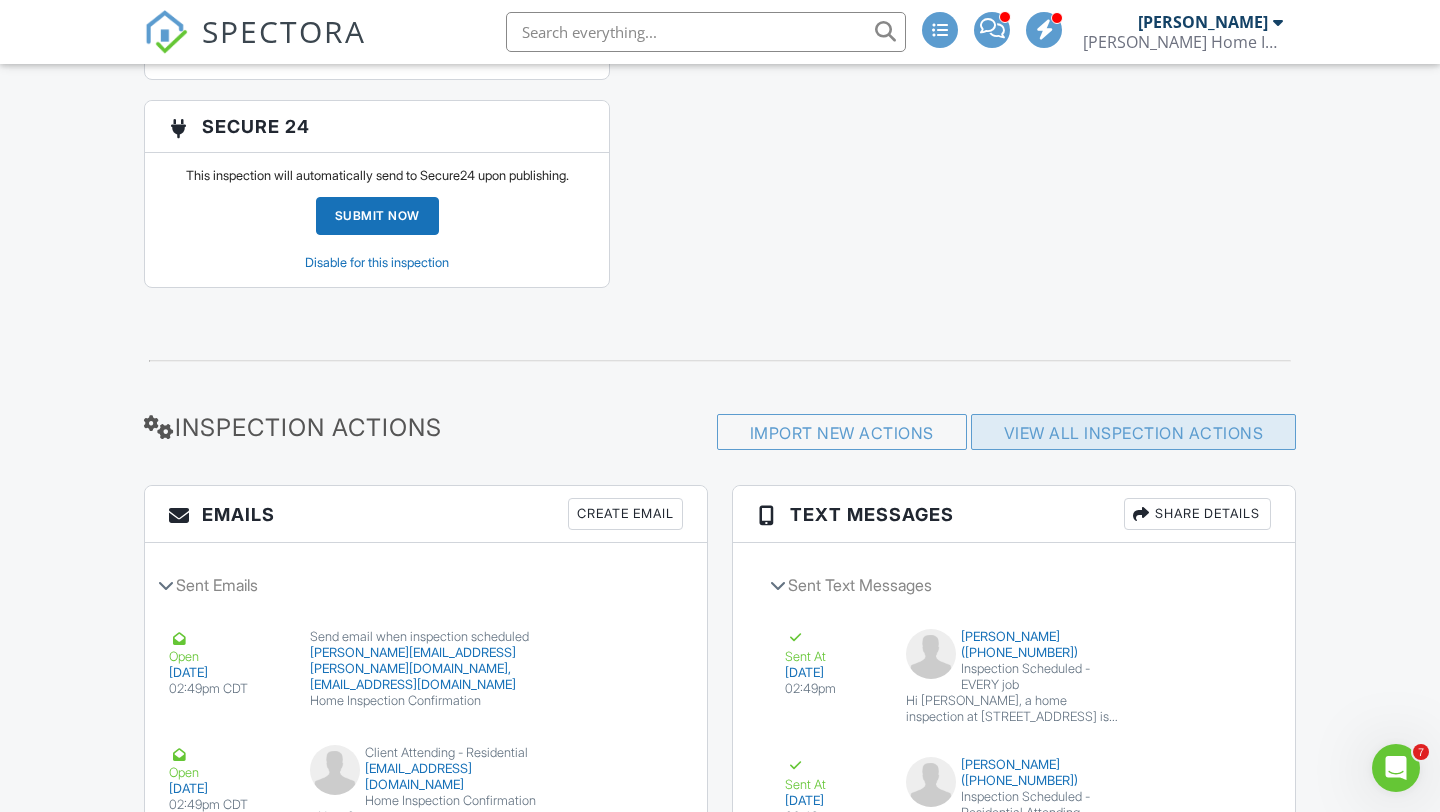click on "View All Inspection Actions" at bounding box center (1134, 433) 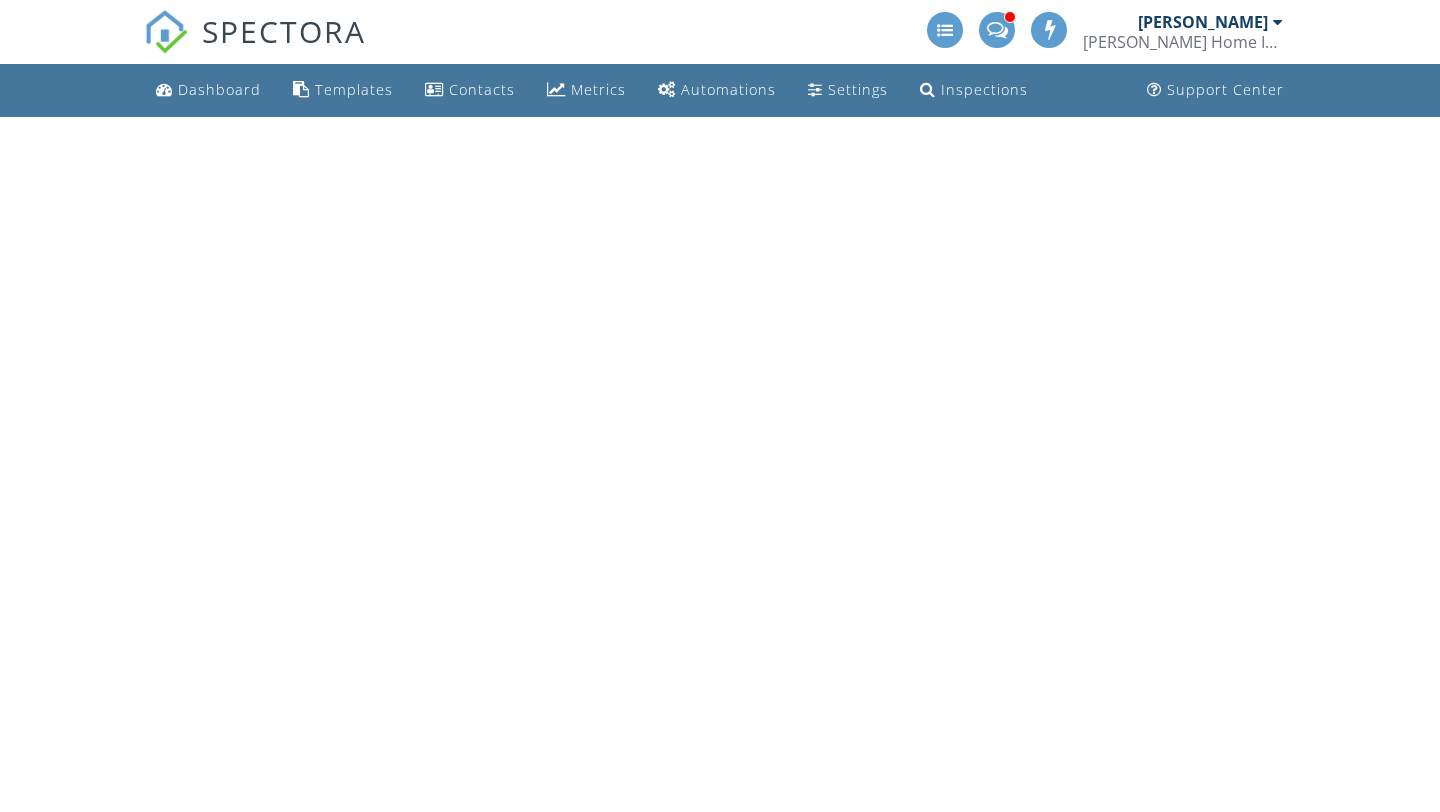 scroll, scrollTop: 0, scrollLeft: 0, axis: both 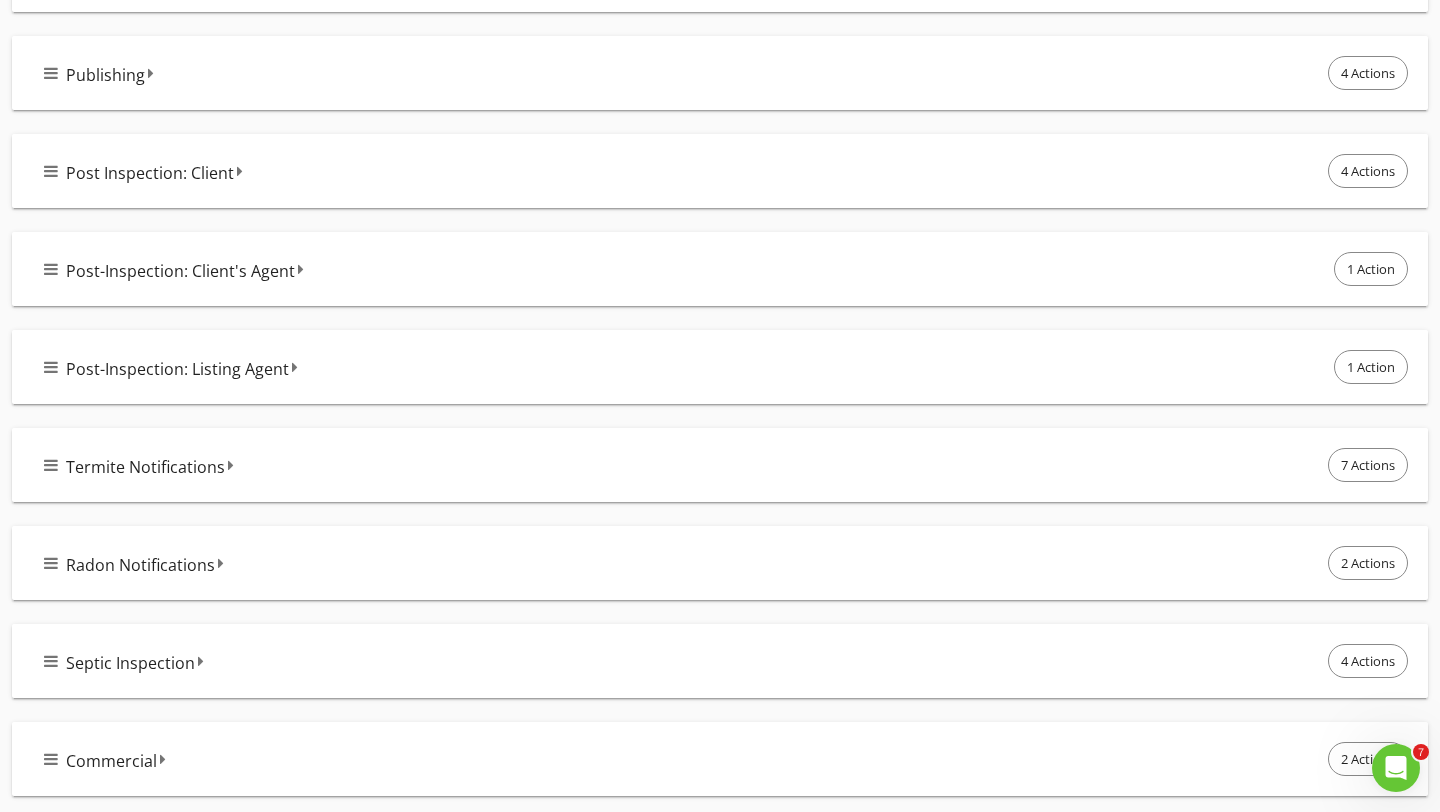 click on "Radon Notifications
2 Actions" at bounding box center [728, 563] 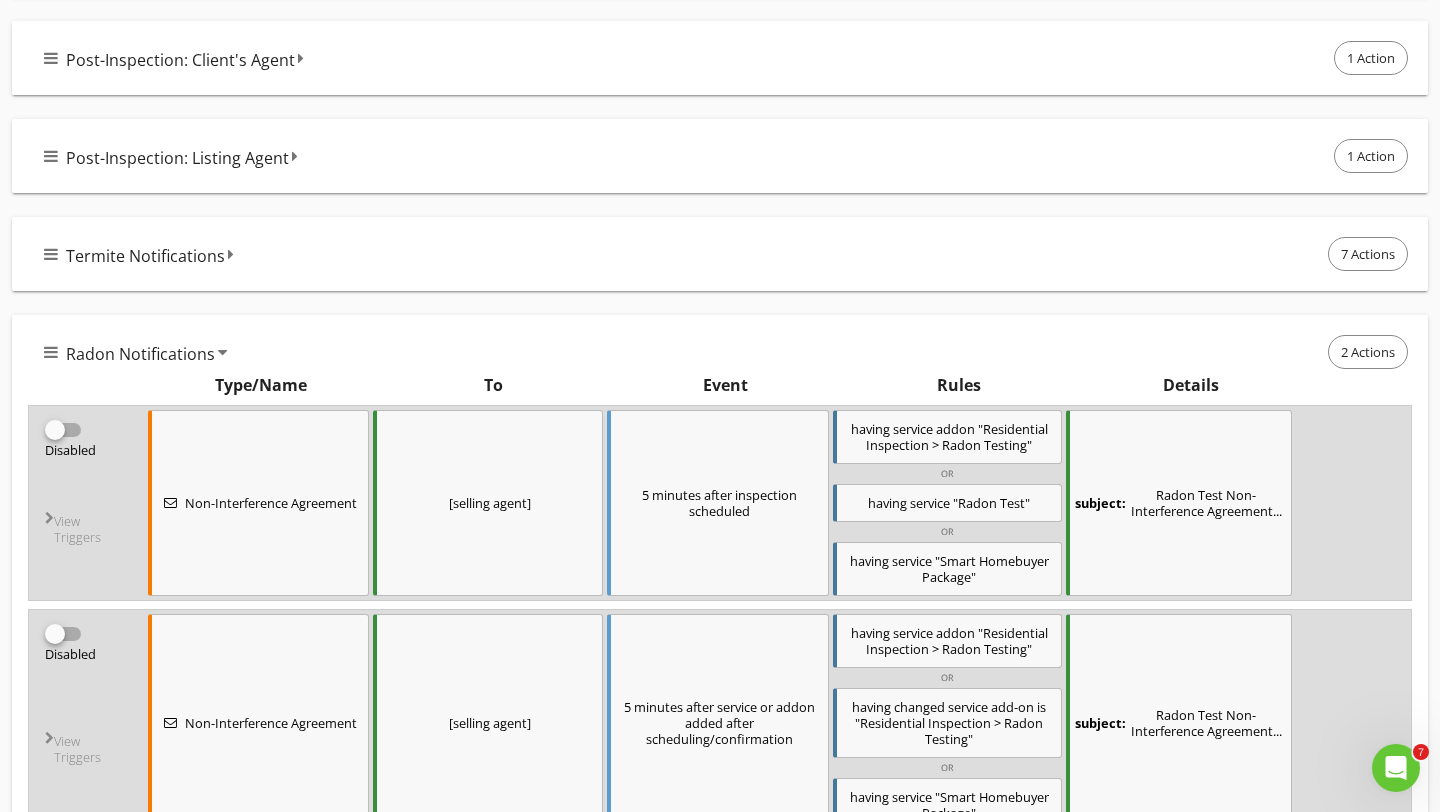 scroll, scrollTop: 1354, scrollLeft: 0, axis: vertical 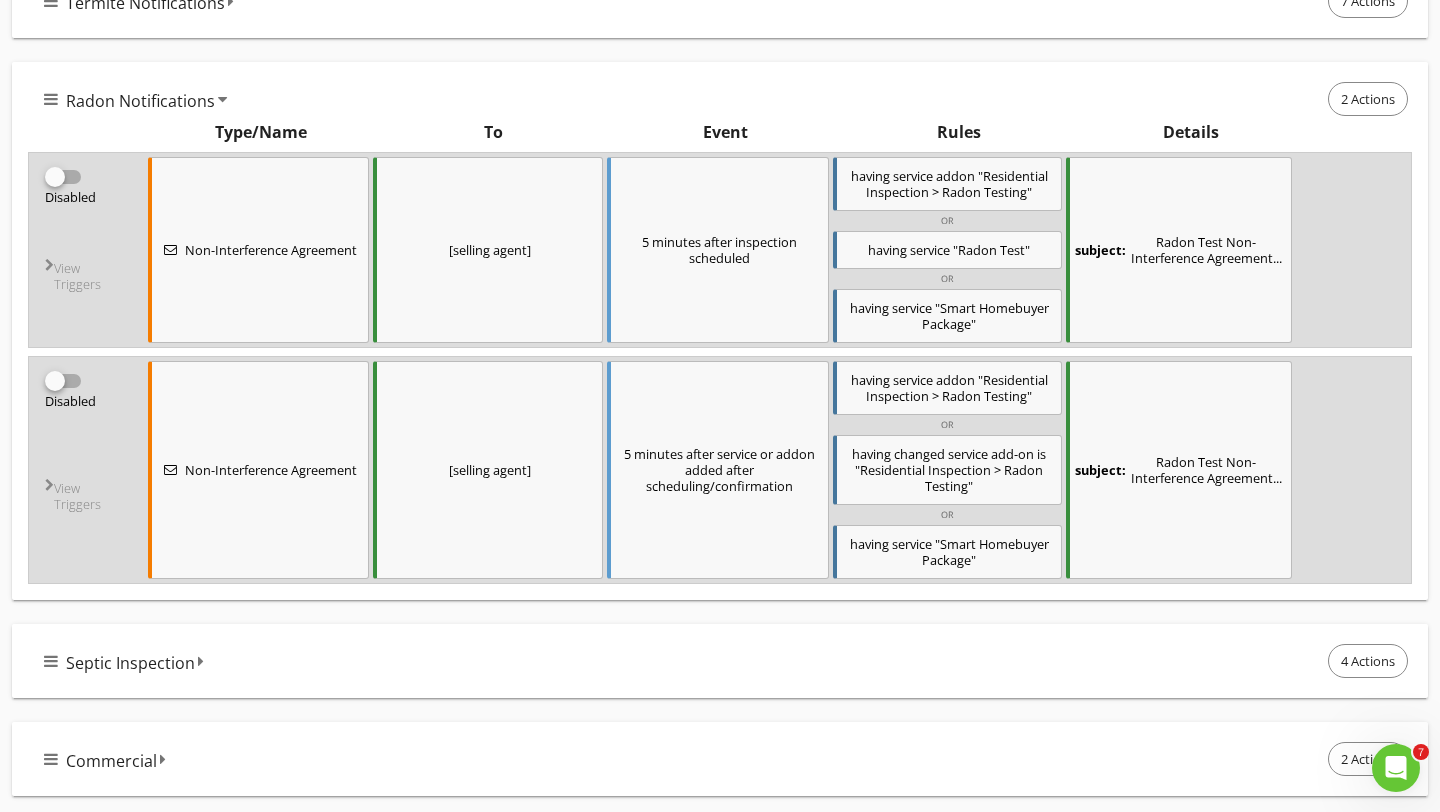 click at bounding box center (55, 177) 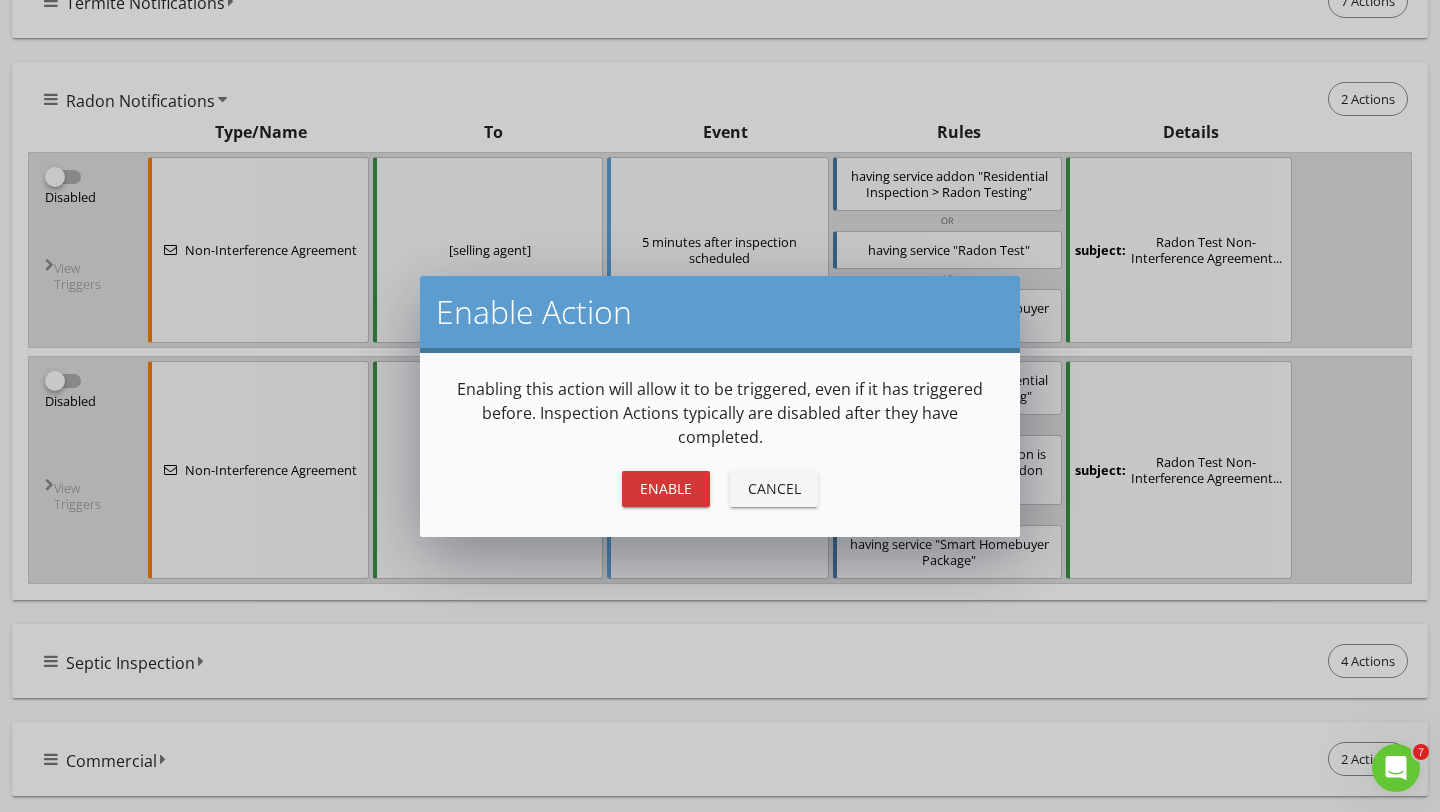 click on "Enable" at bounding box center (666, 488) 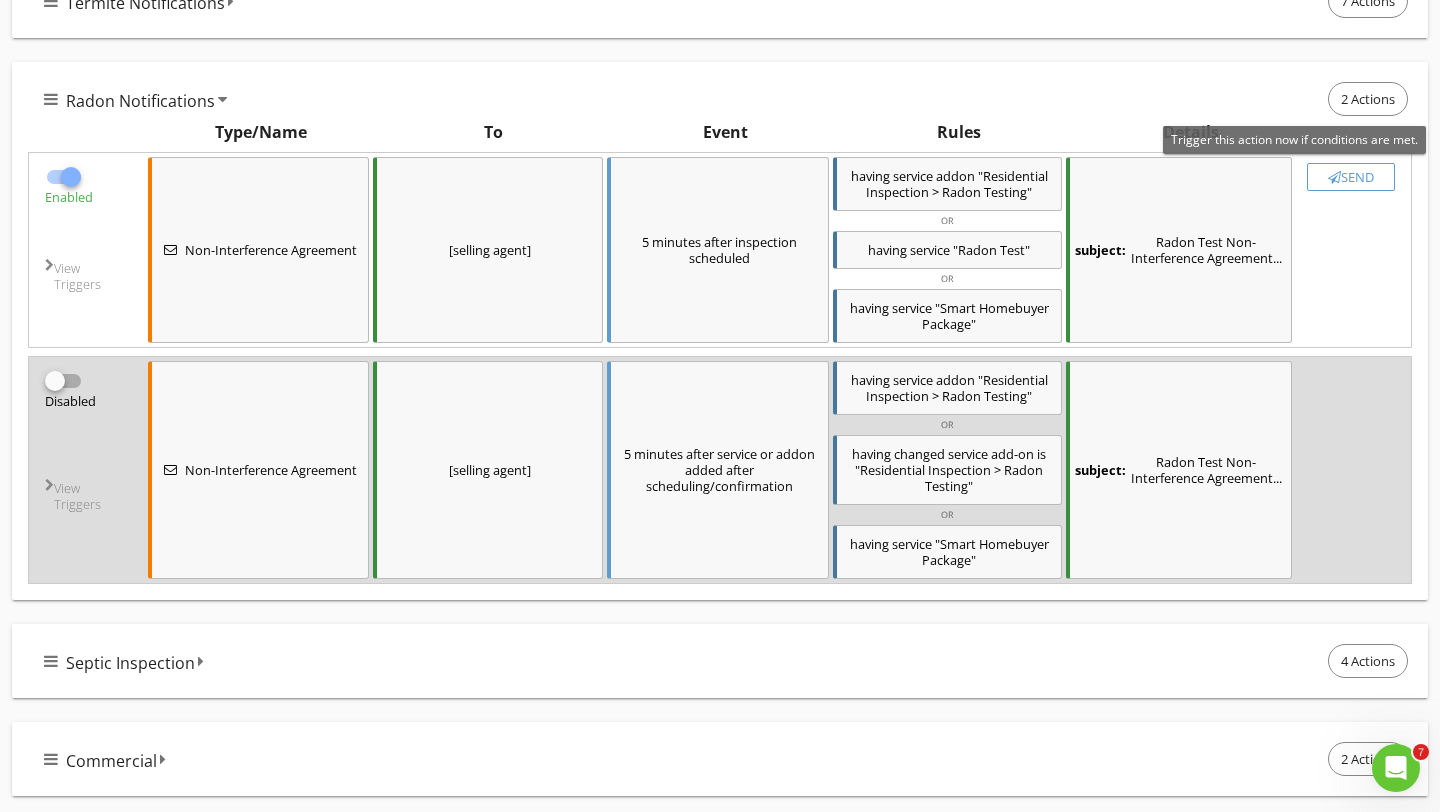 click on "Send" at bounding box center (1351, 177) 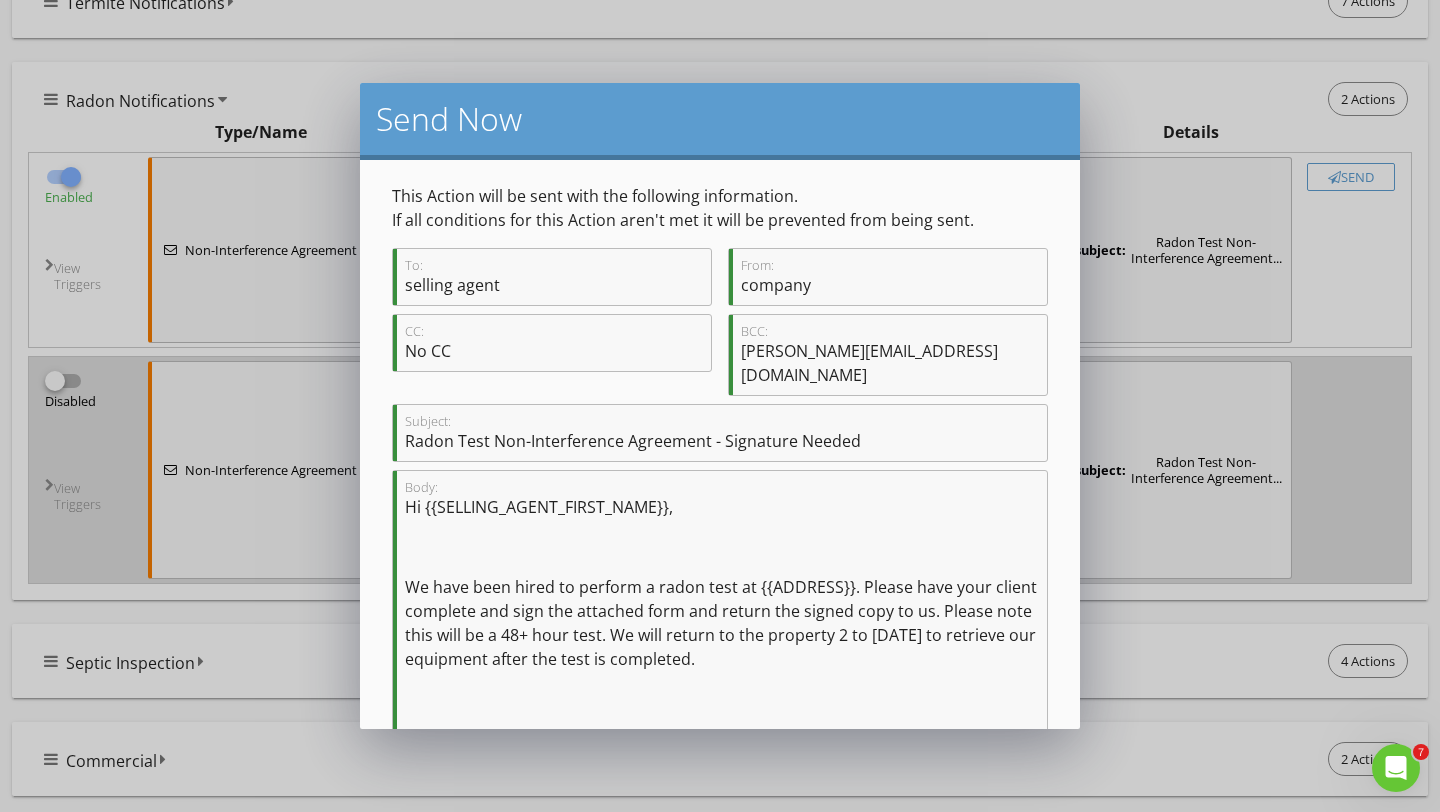 scroll, scrollTop: 183, scrollLeft: 0, axis: vertical 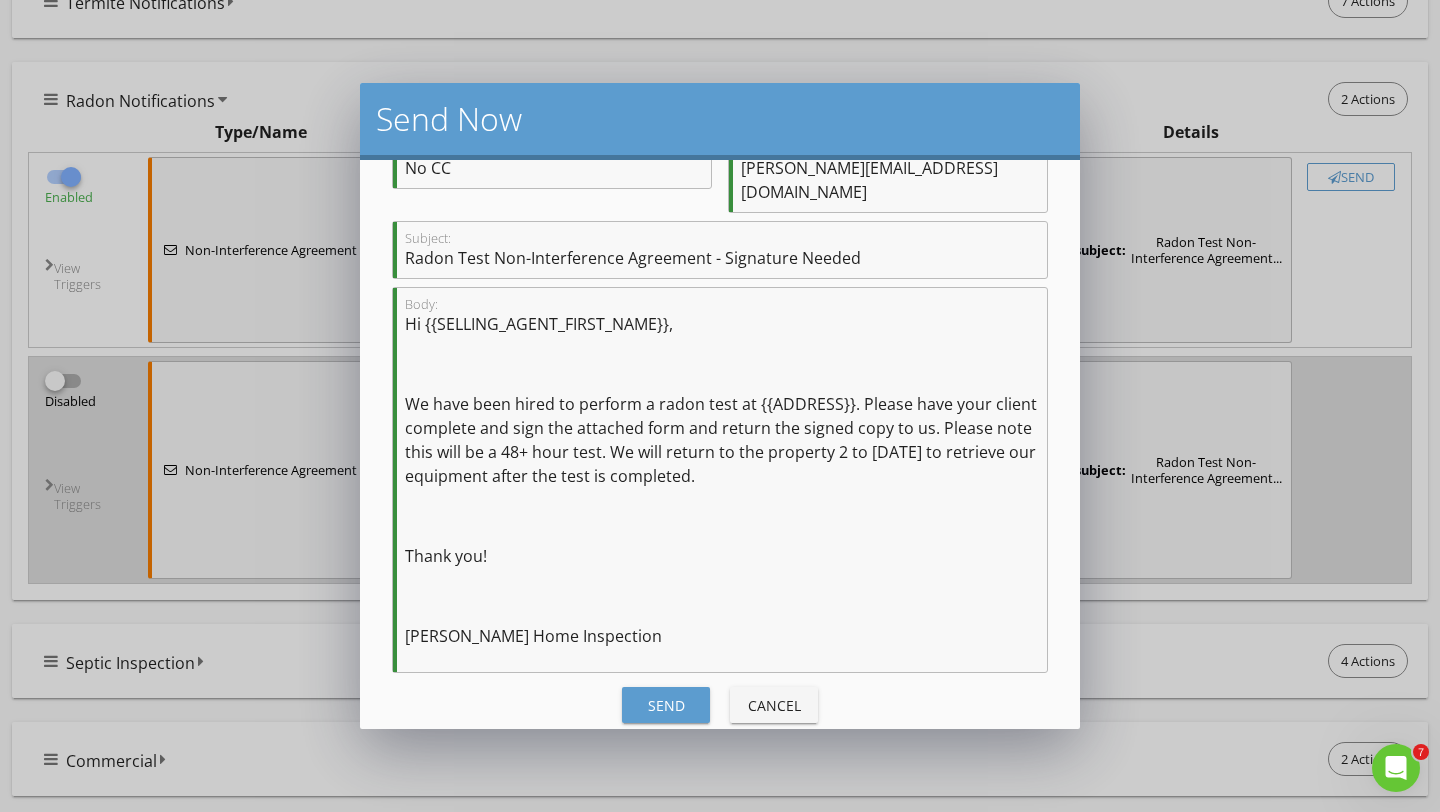 click on "Send" at bounding box center [666, 705] 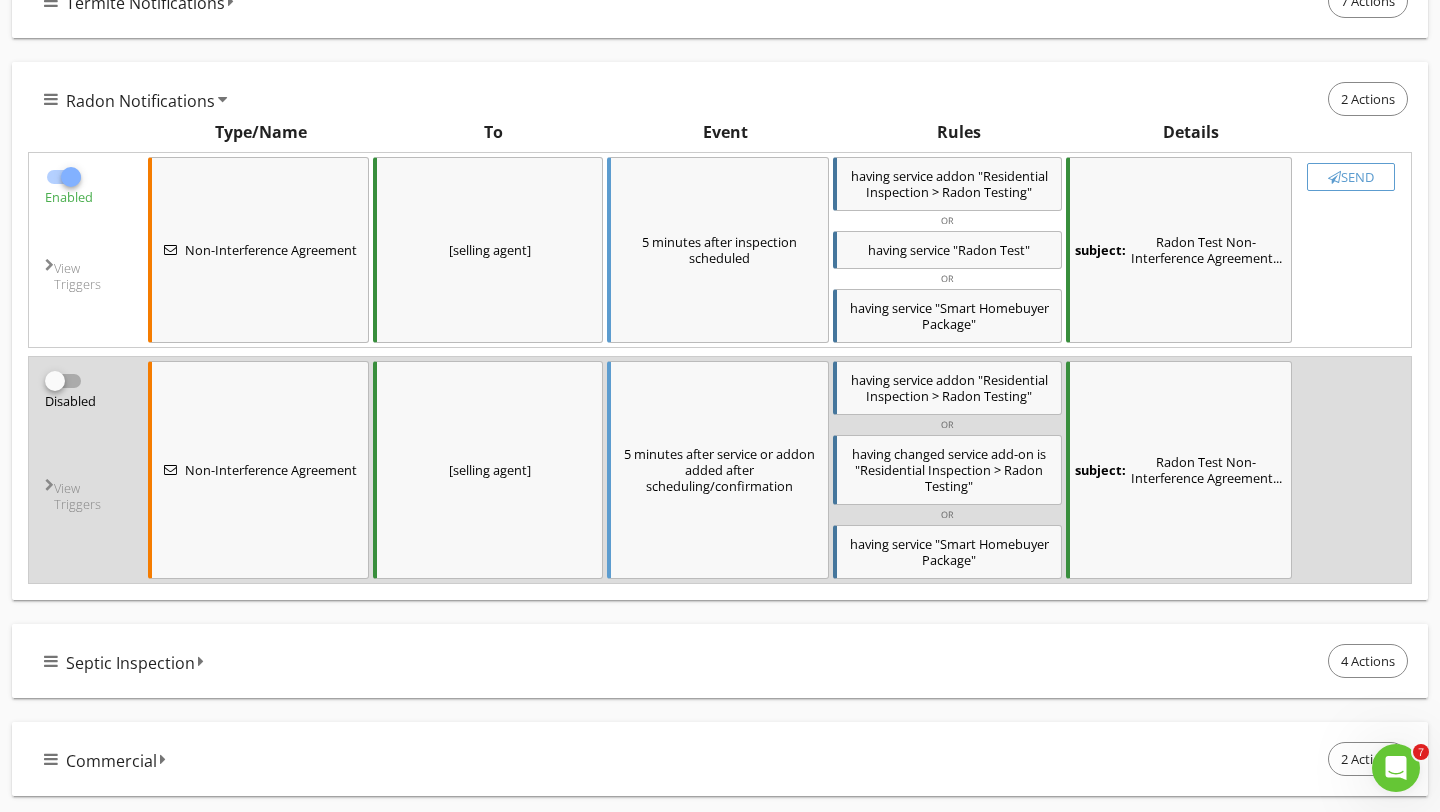 checkbox on "false" 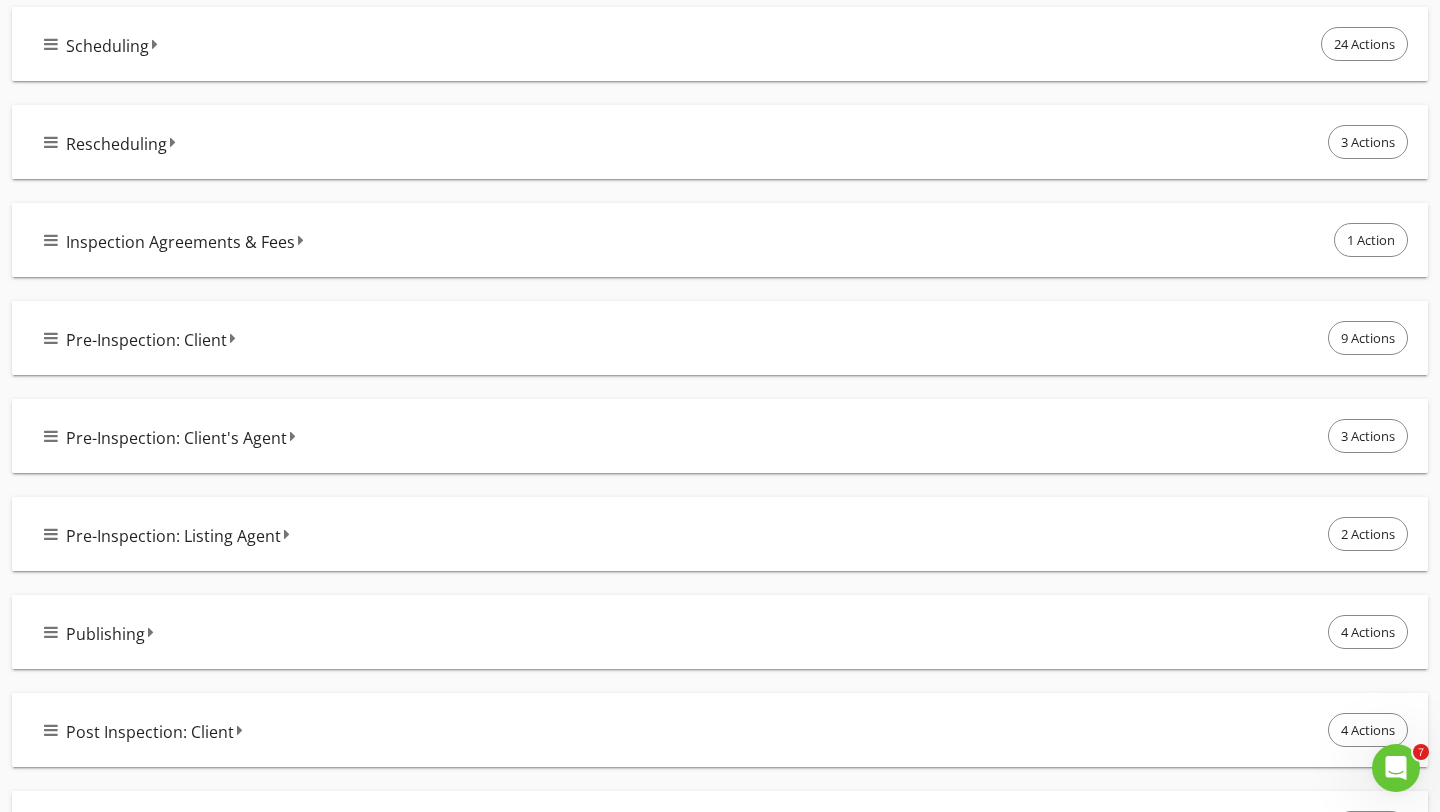 scroll, scrollTop: 0, scrollLeft: 0, axis: both 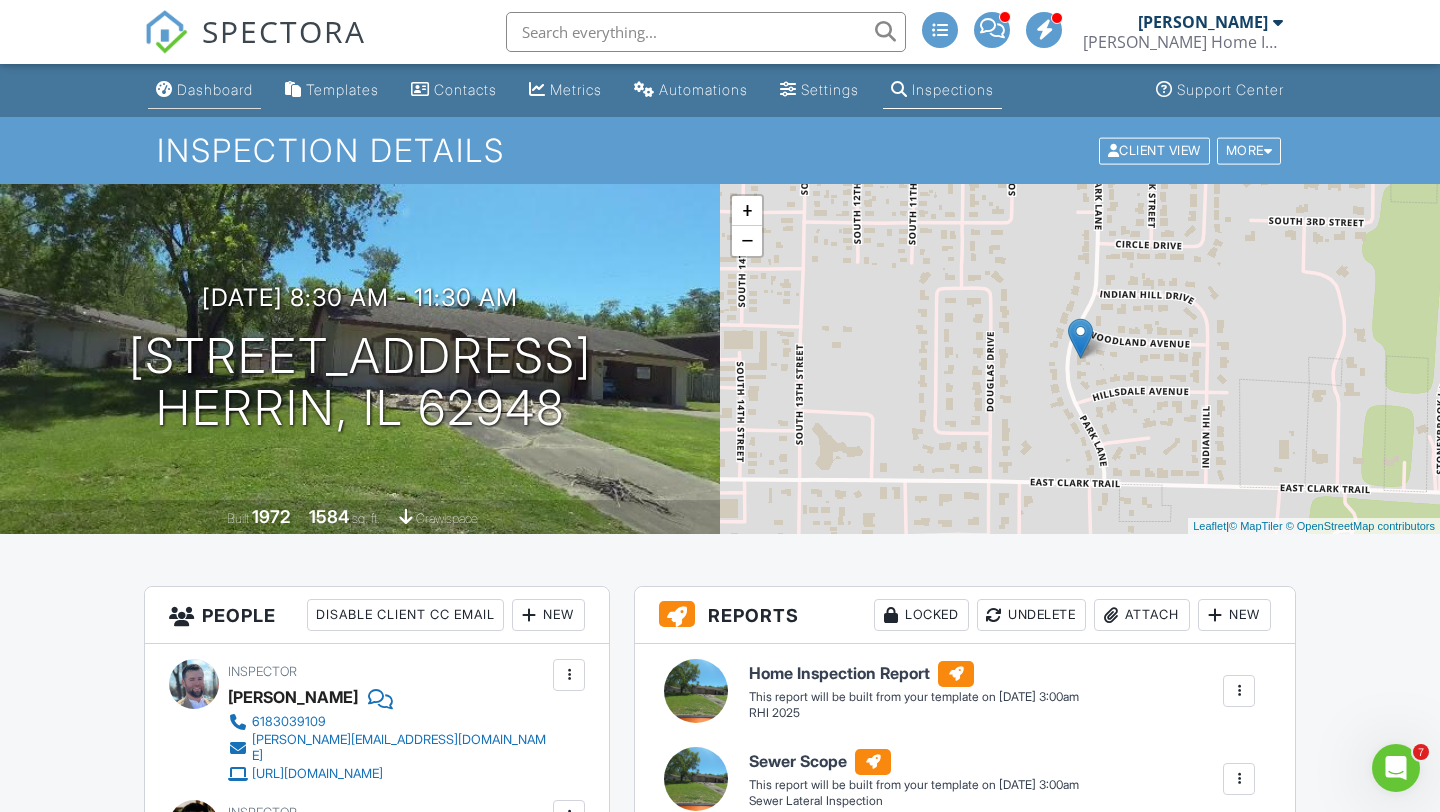 click on "Dashboard" at bounding box center [215, 89] 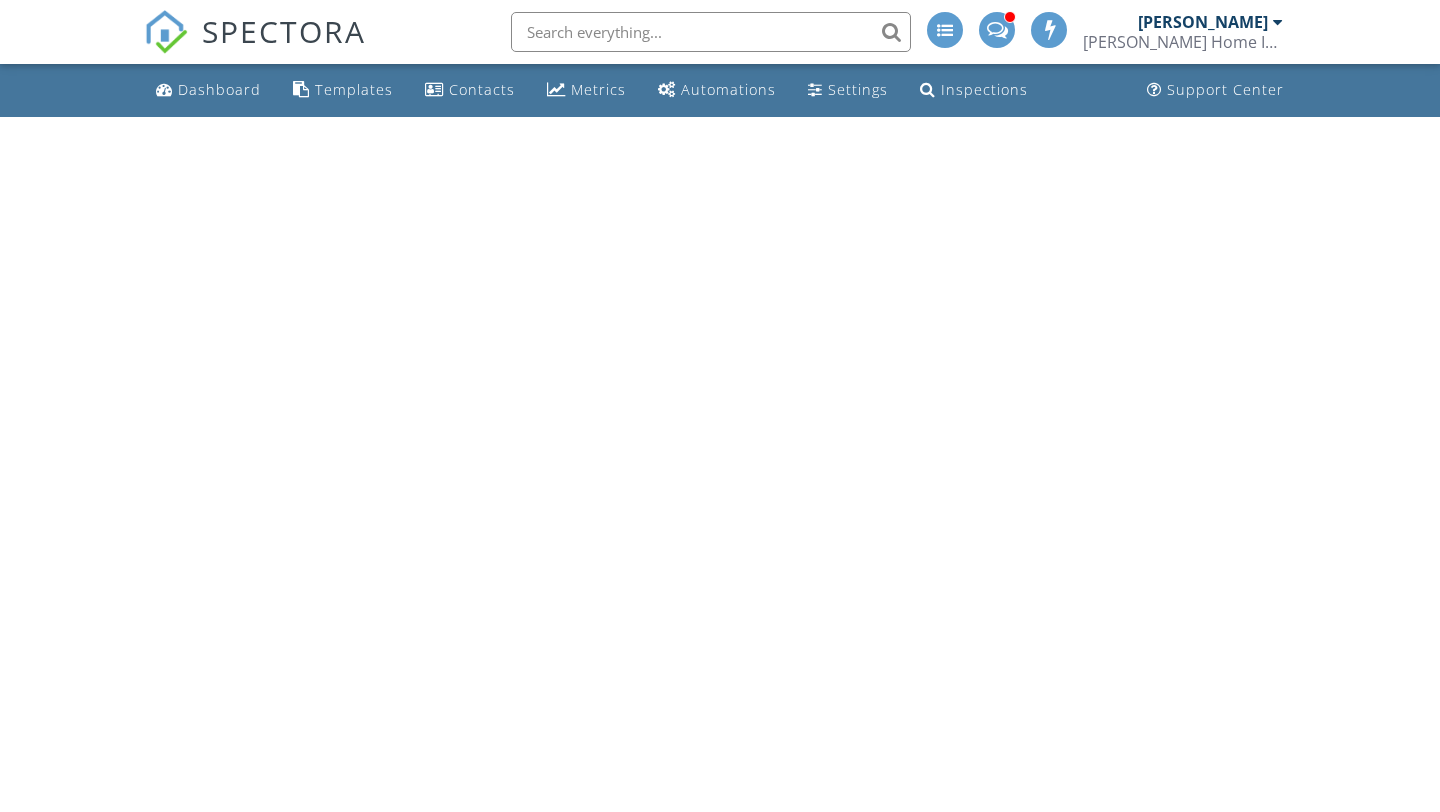 scroll, scrollTop: 0, scrollLeft: 0, axis: both 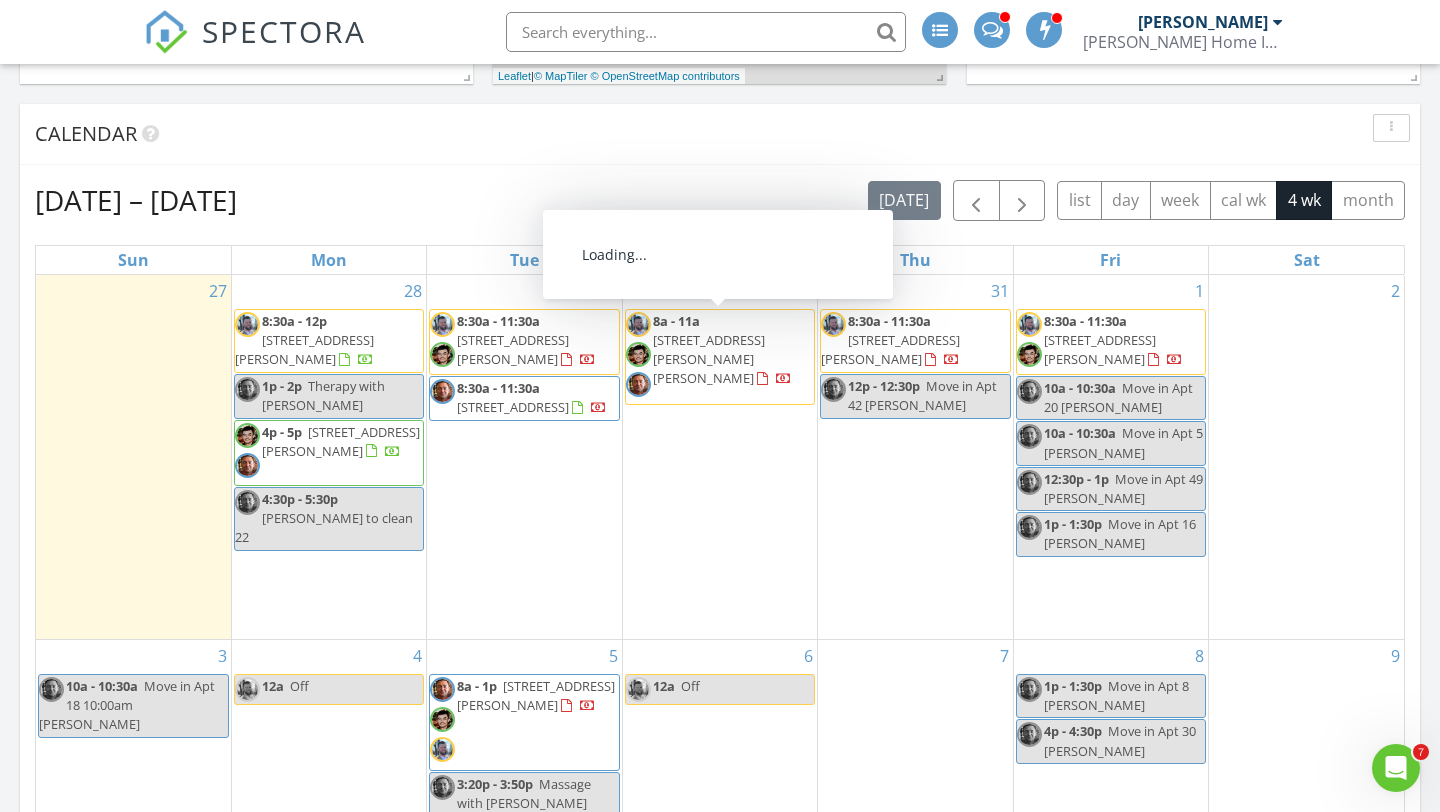 click on "8a - 11a
[STREET_ADDRESS][PERSON_NAME][PERSON_NAME]" at bounding box center [720, 357] 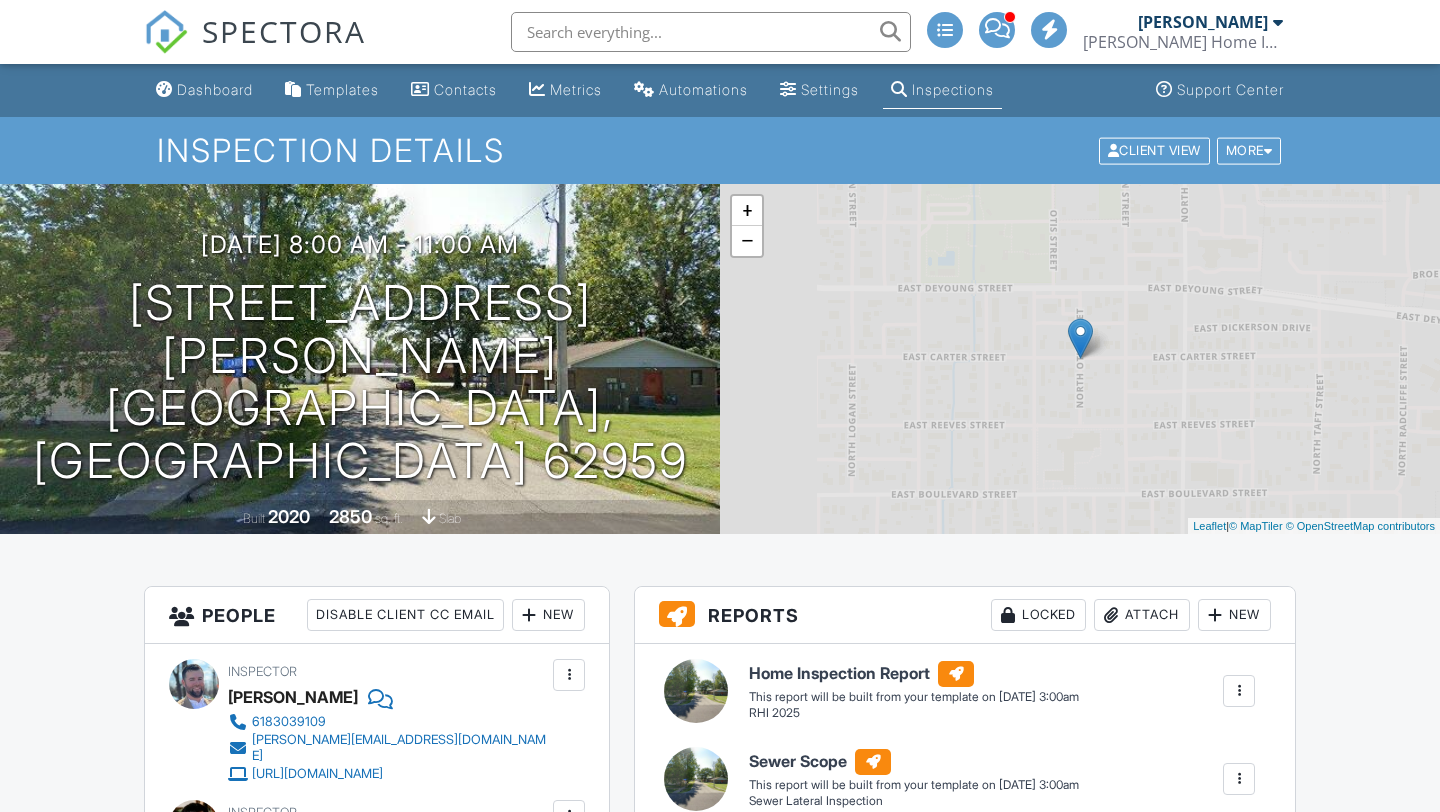 scroll, scrollTop: 0, scrollLeft: 0, axis: both 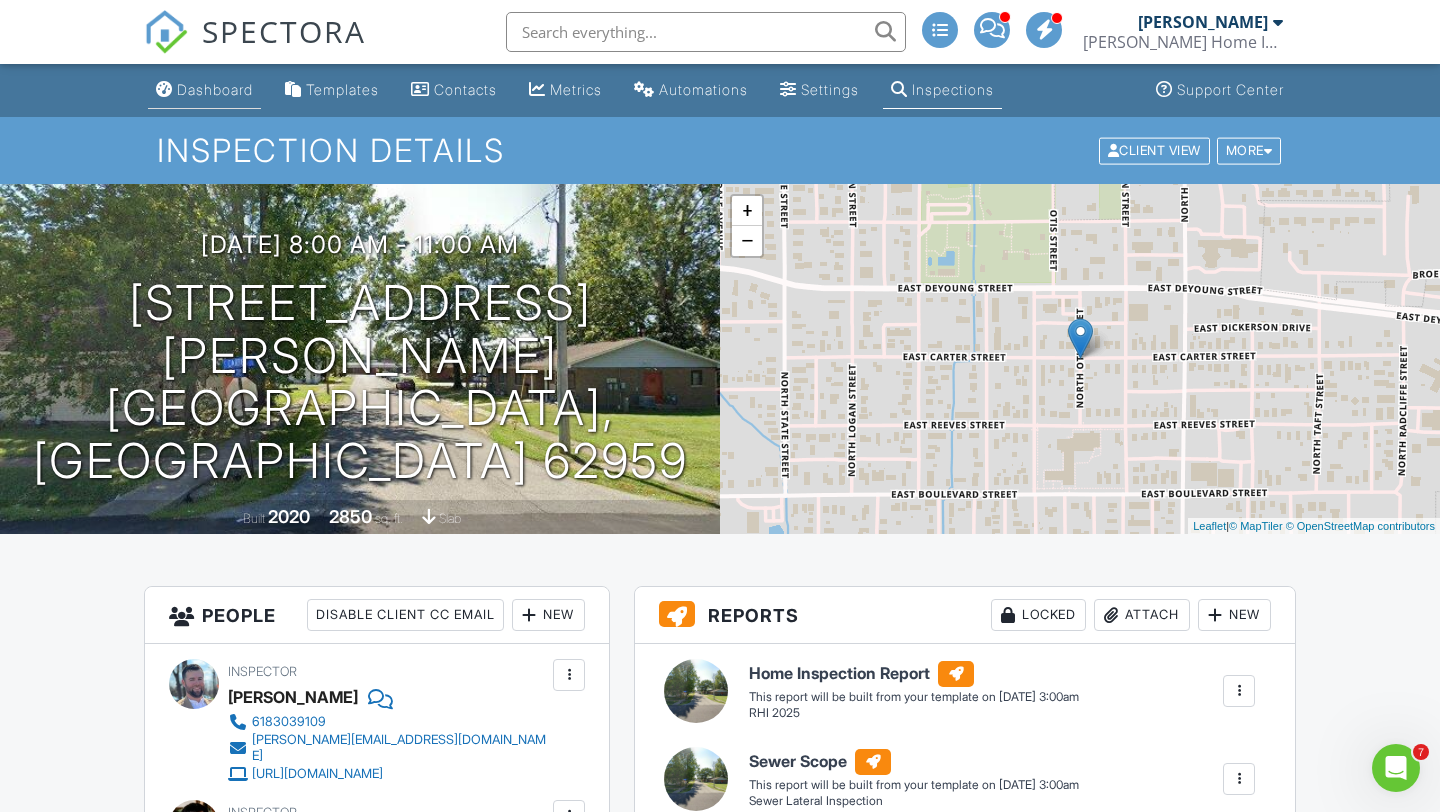 click on "Dashboard" at bounding box center (215, 89) 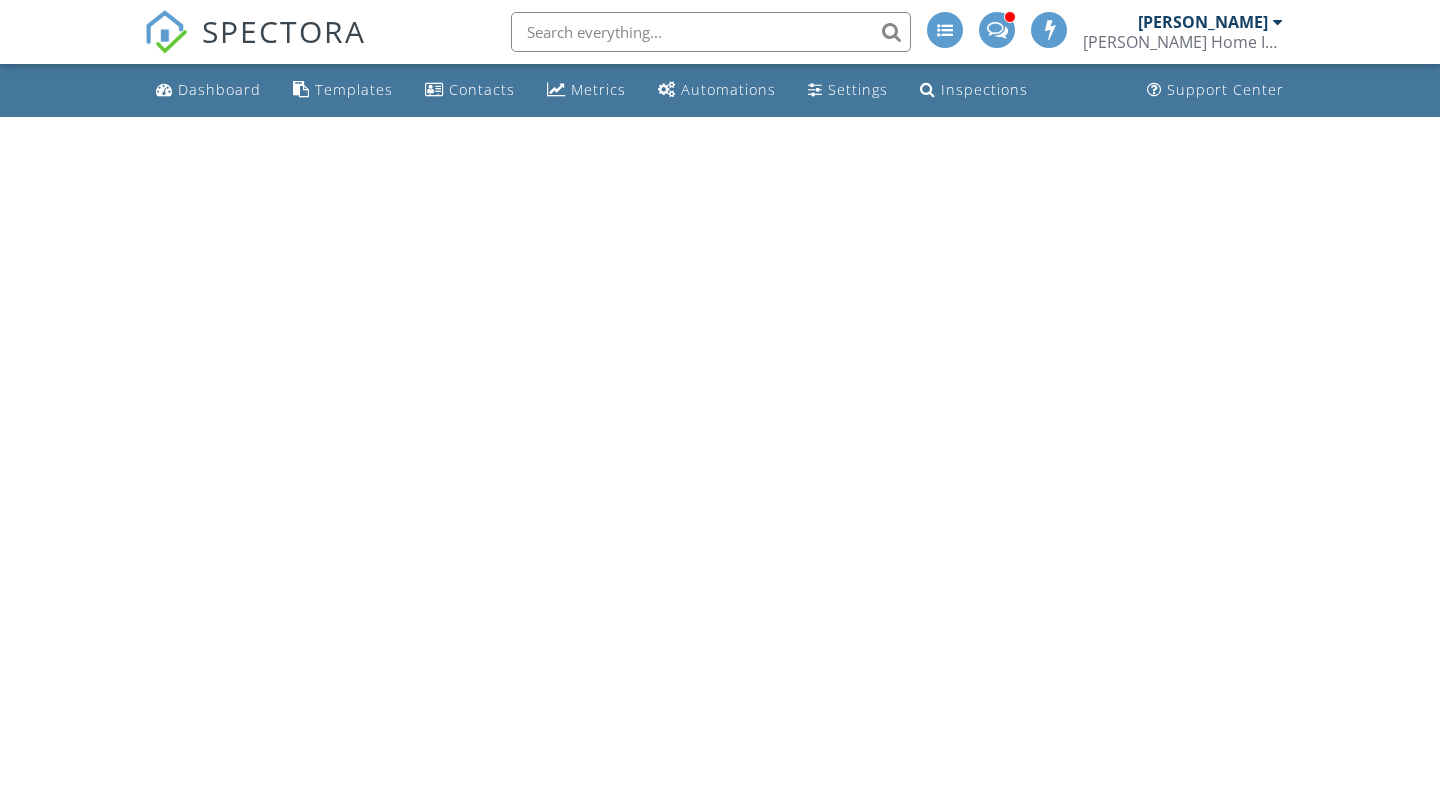 scroll, scrollTop: 0, scrollLeft: 0, axis: both 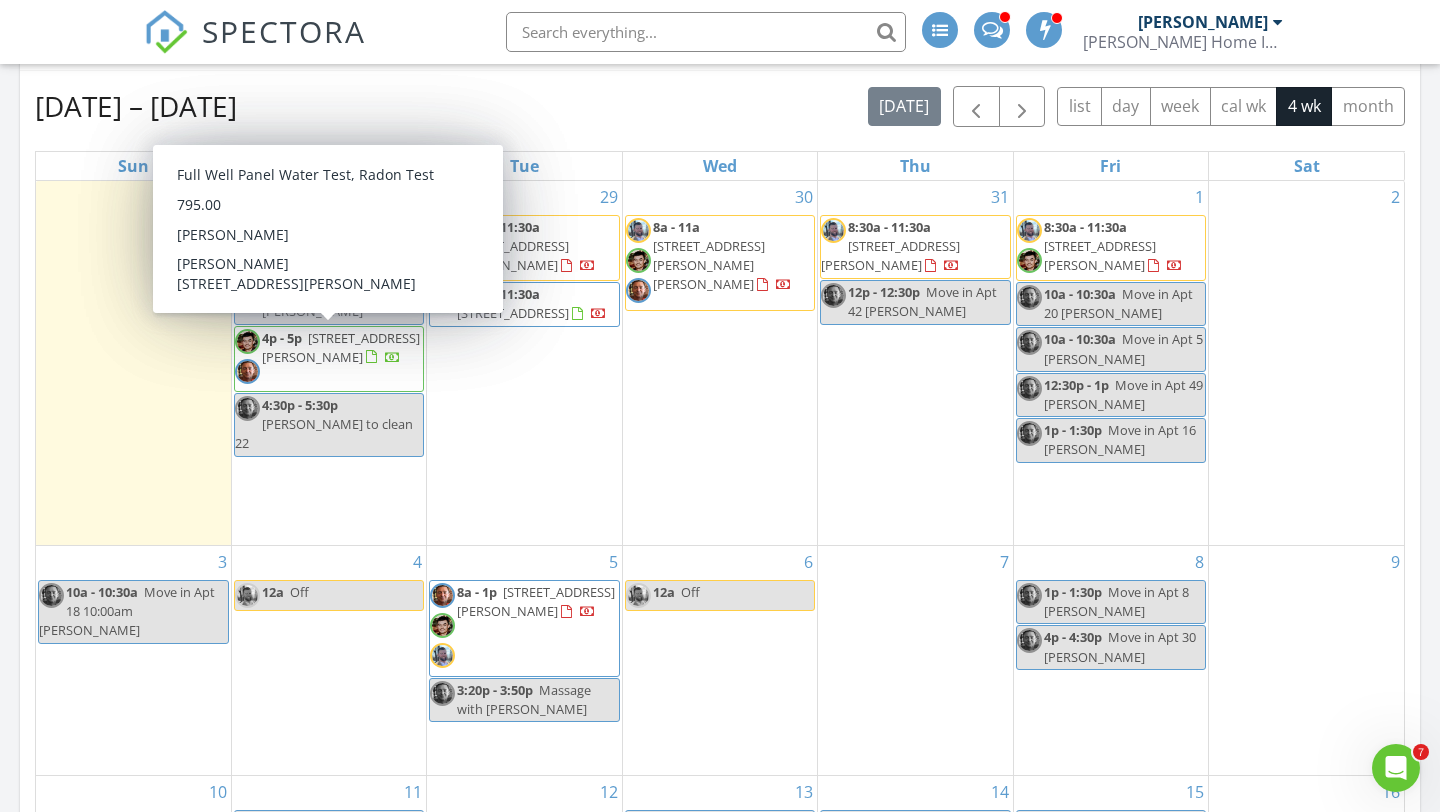 click on "[STREET_ADDRESS][PERSON_NAME]" at bounding box center [341, 347] 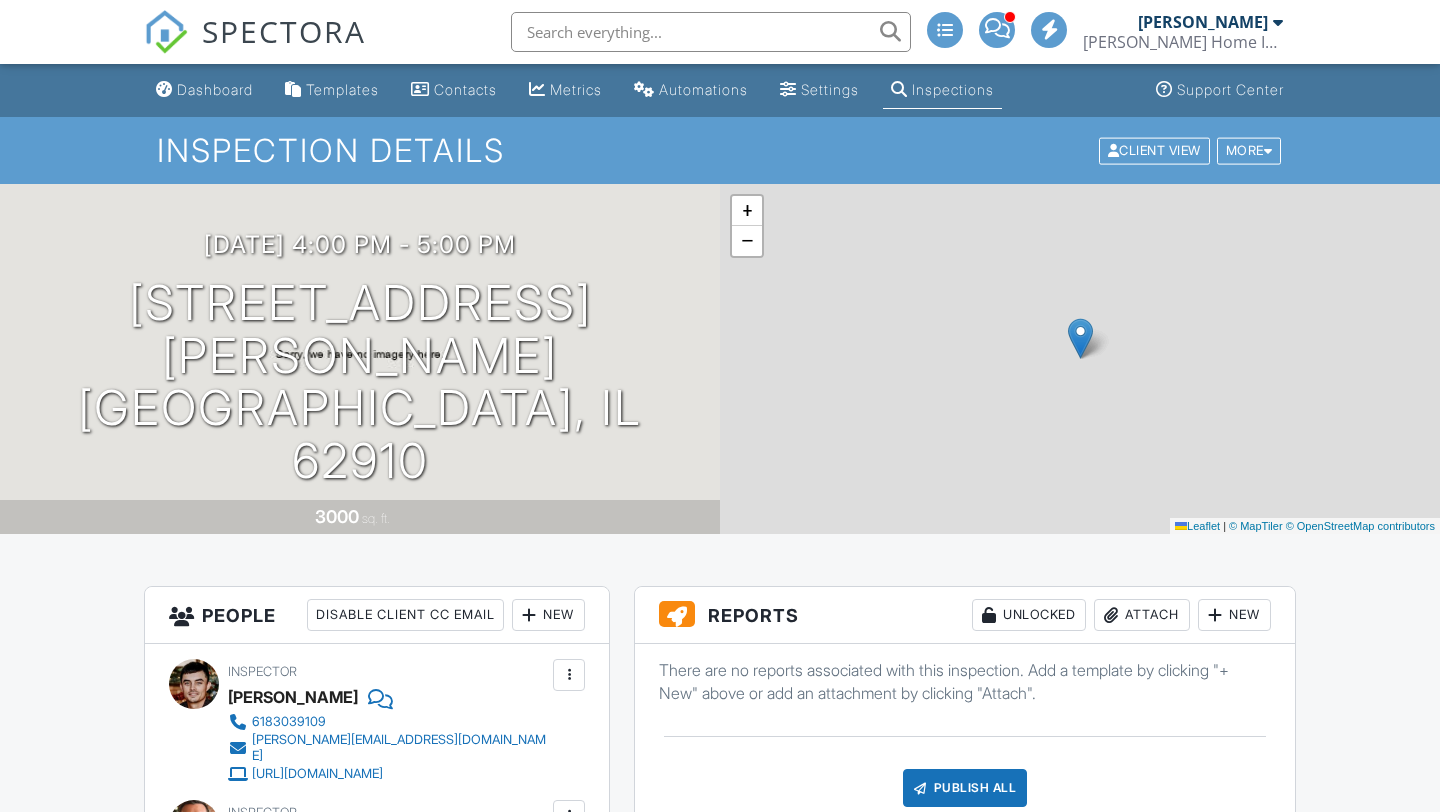 scroll, scrollTop: 0, scrollLeft: 0, axis: both 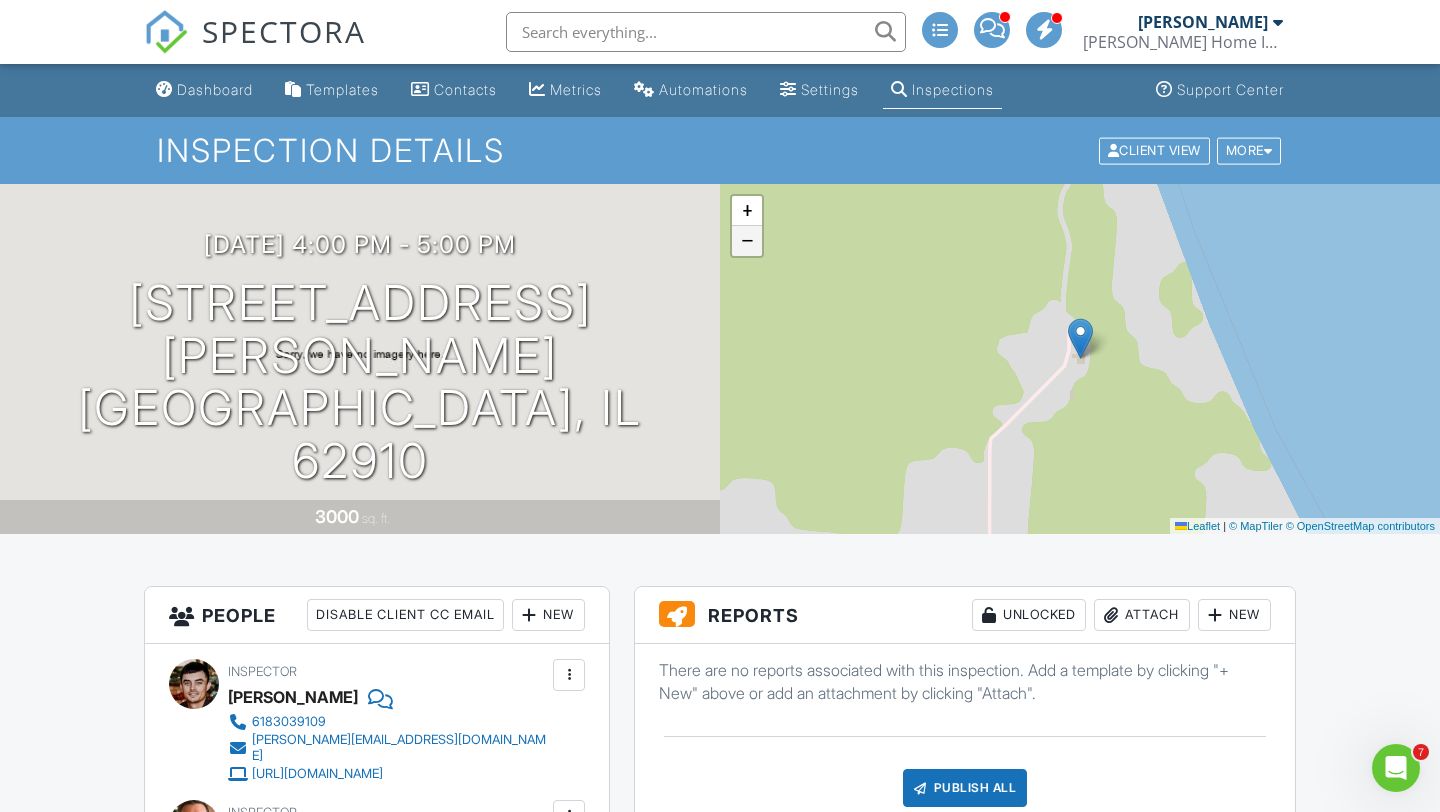 click on "−" at bounding box center (747, 241) 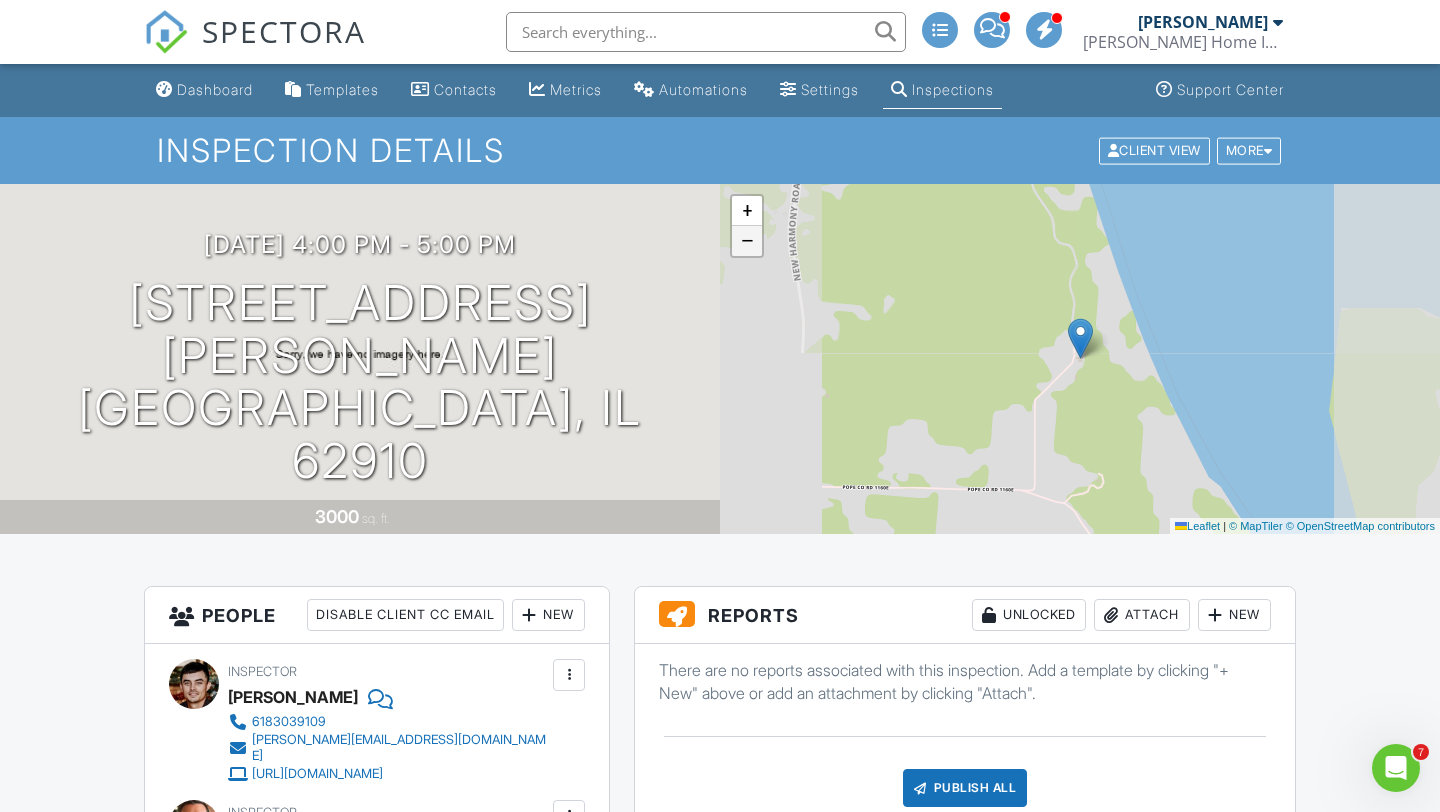 click on "−" at bounding box center [747, 241] 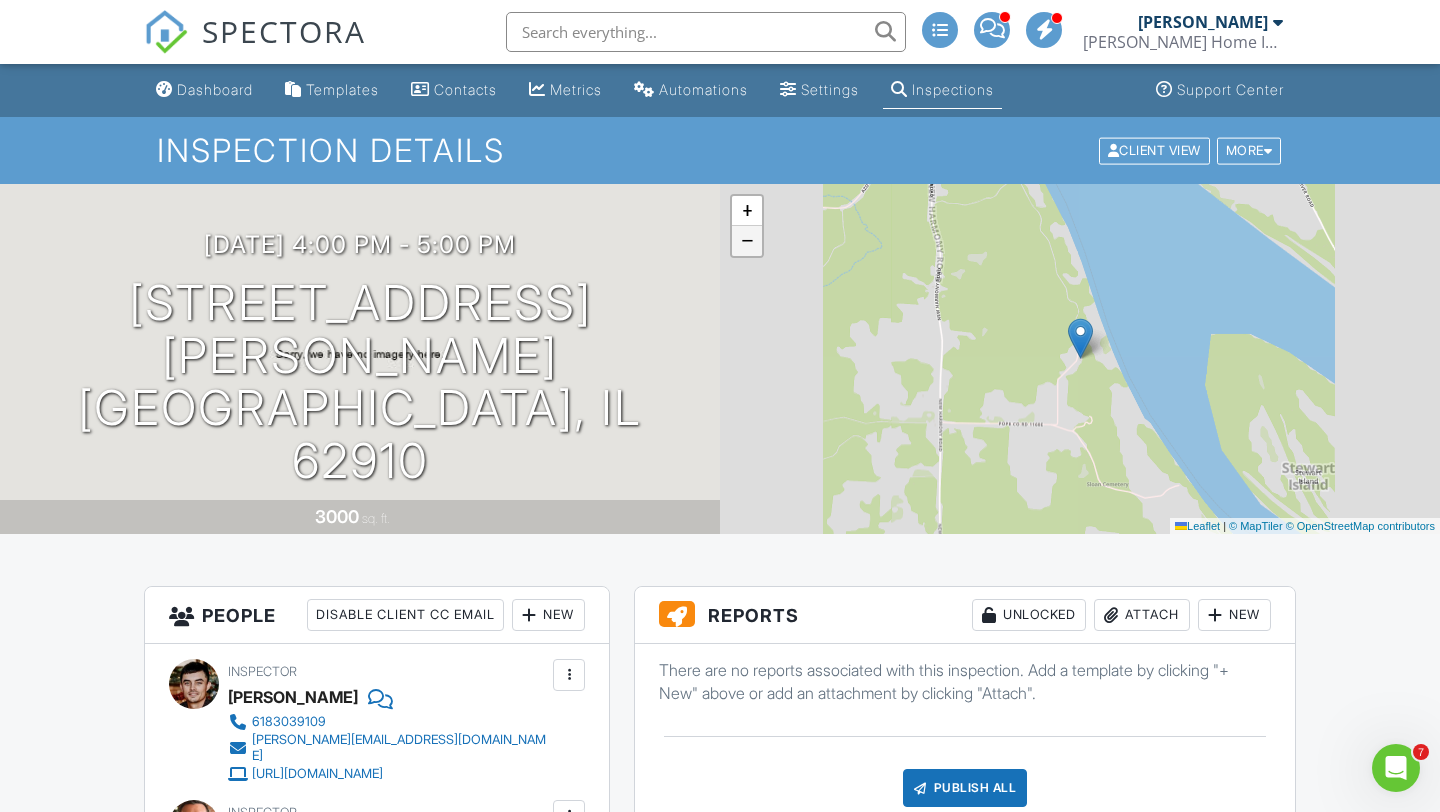 click on "−" at bounding box center [747, 241] 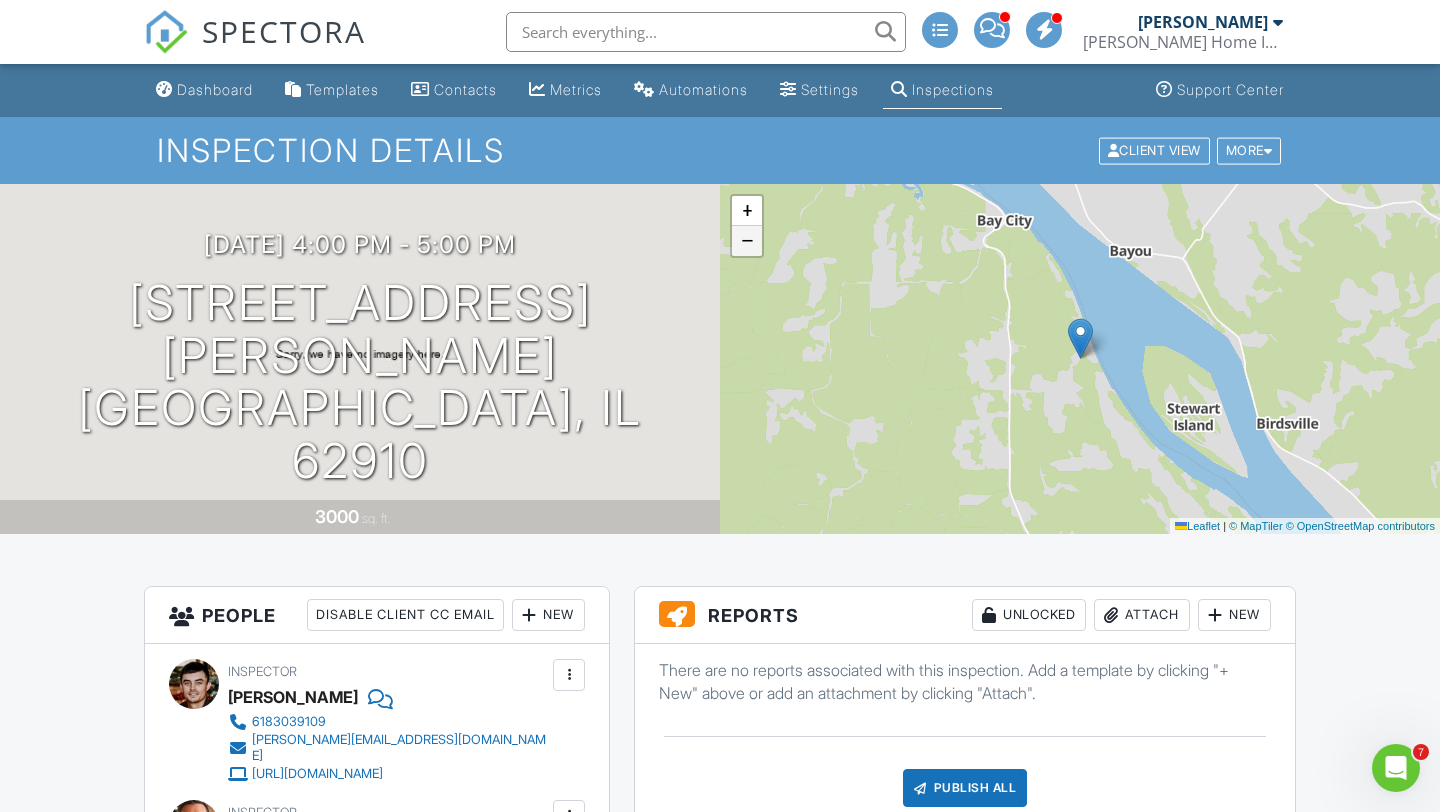 click on "−" at bounding box center (747, 241) 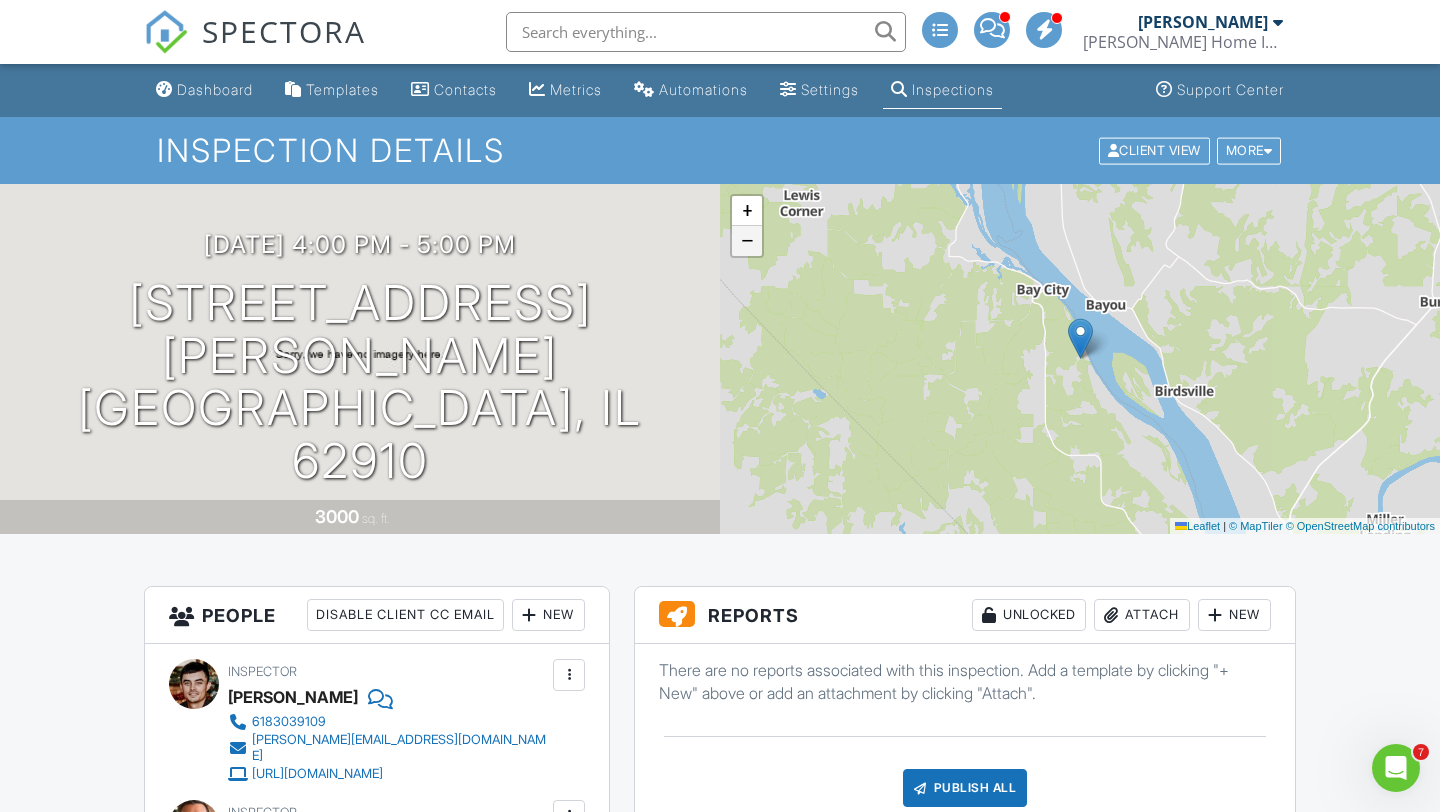 click on "−" at bounding box center (747, 241) 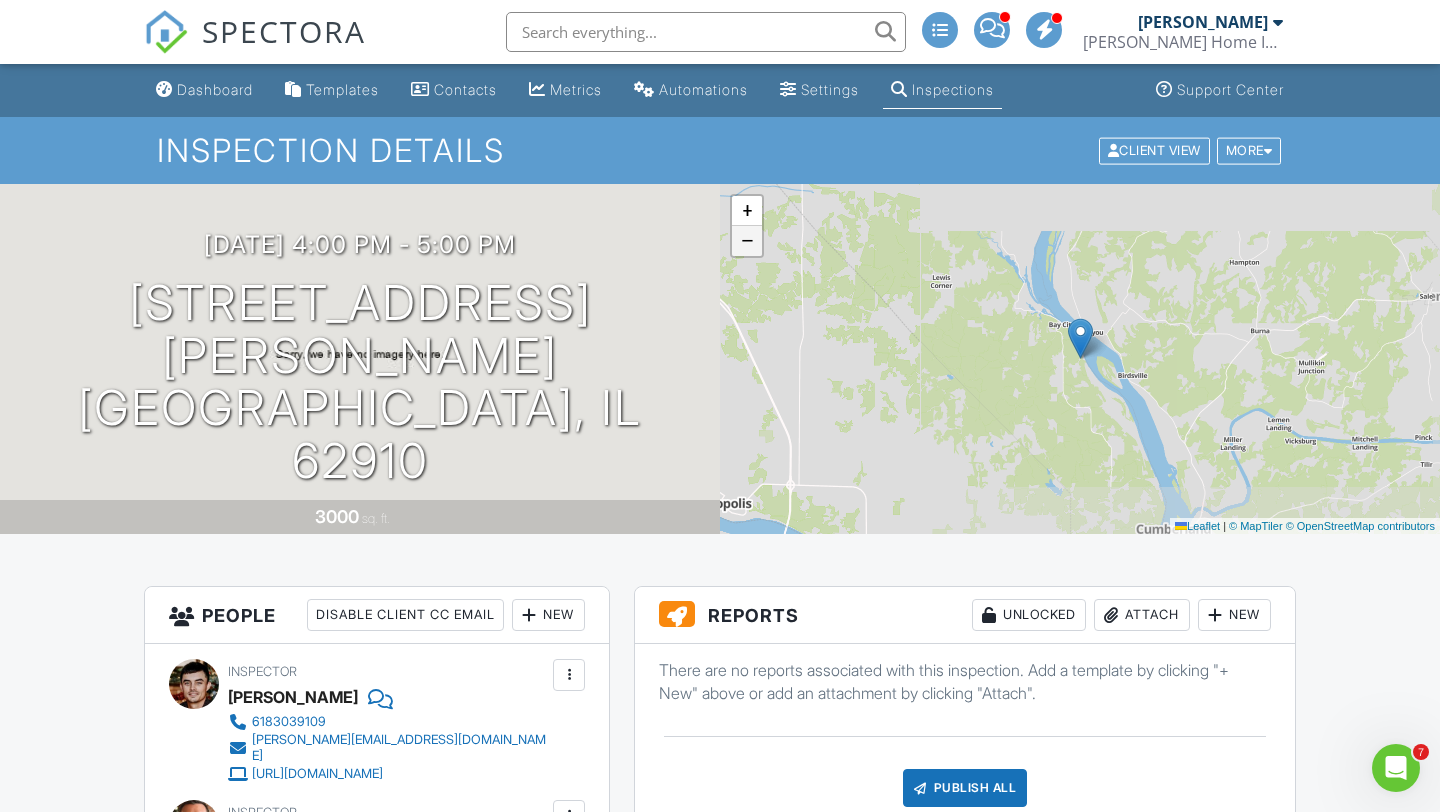 click on "−" at bounding box center [747, 241] 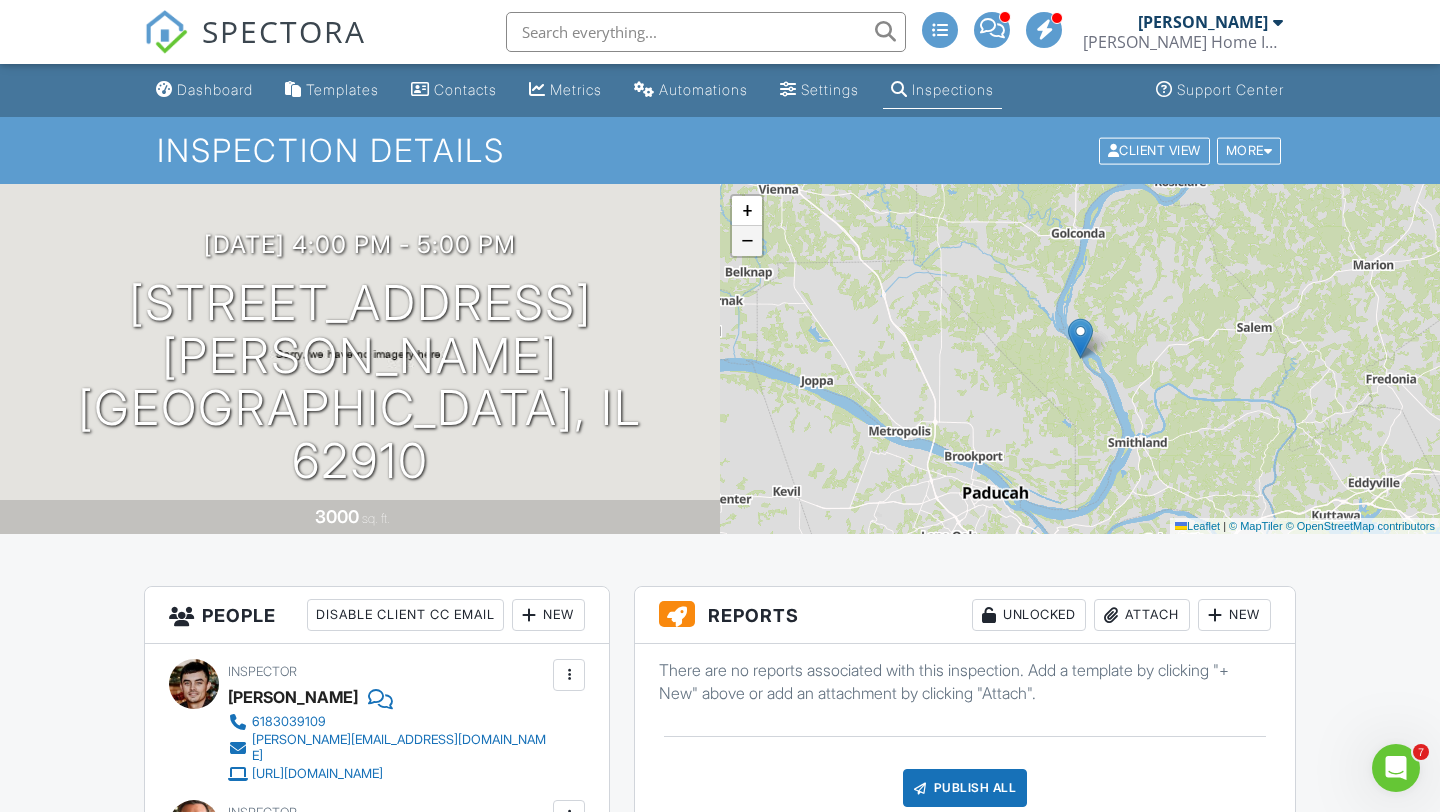 click on "−" at bounding box center [747, 241] 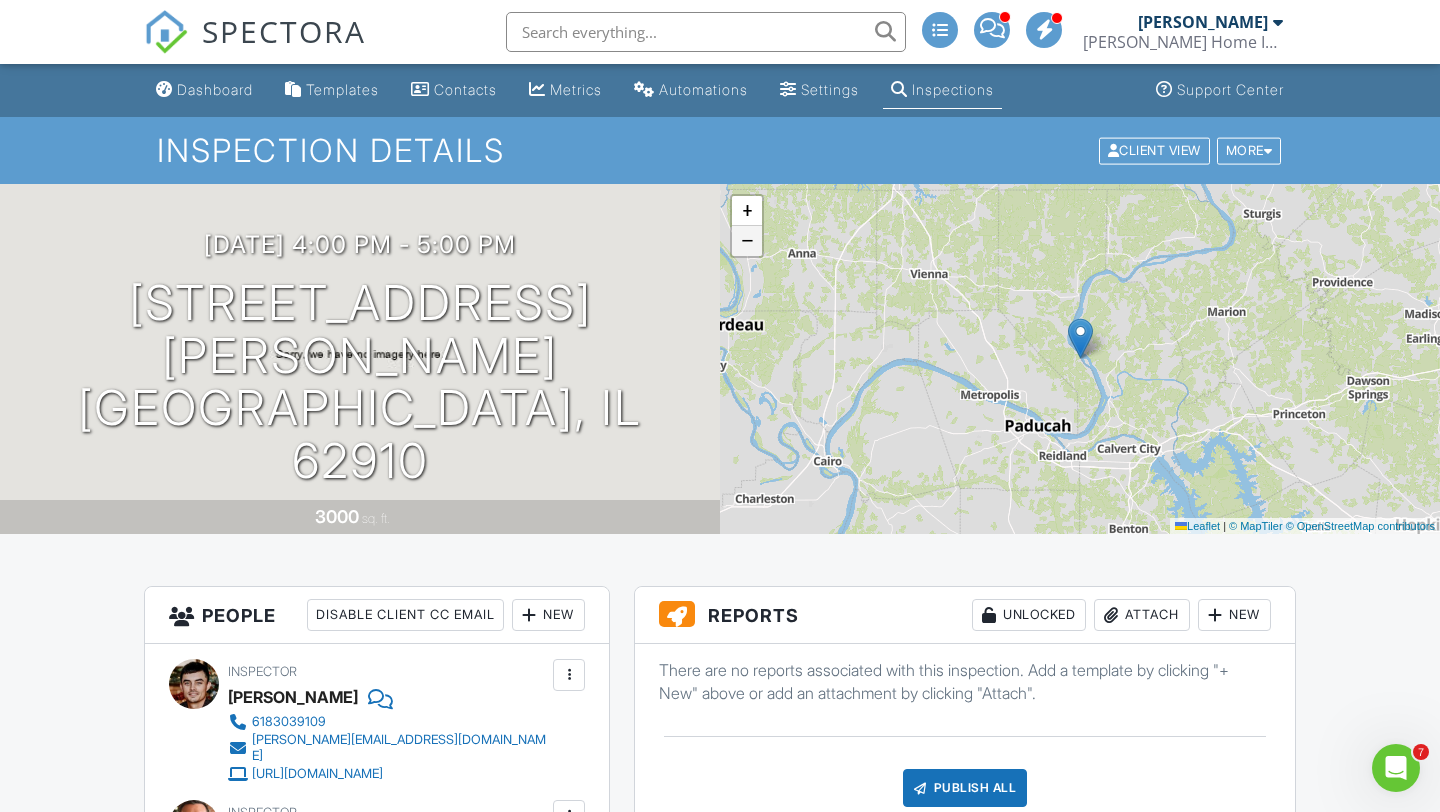 click on "−" at bounding box center (747, 241) 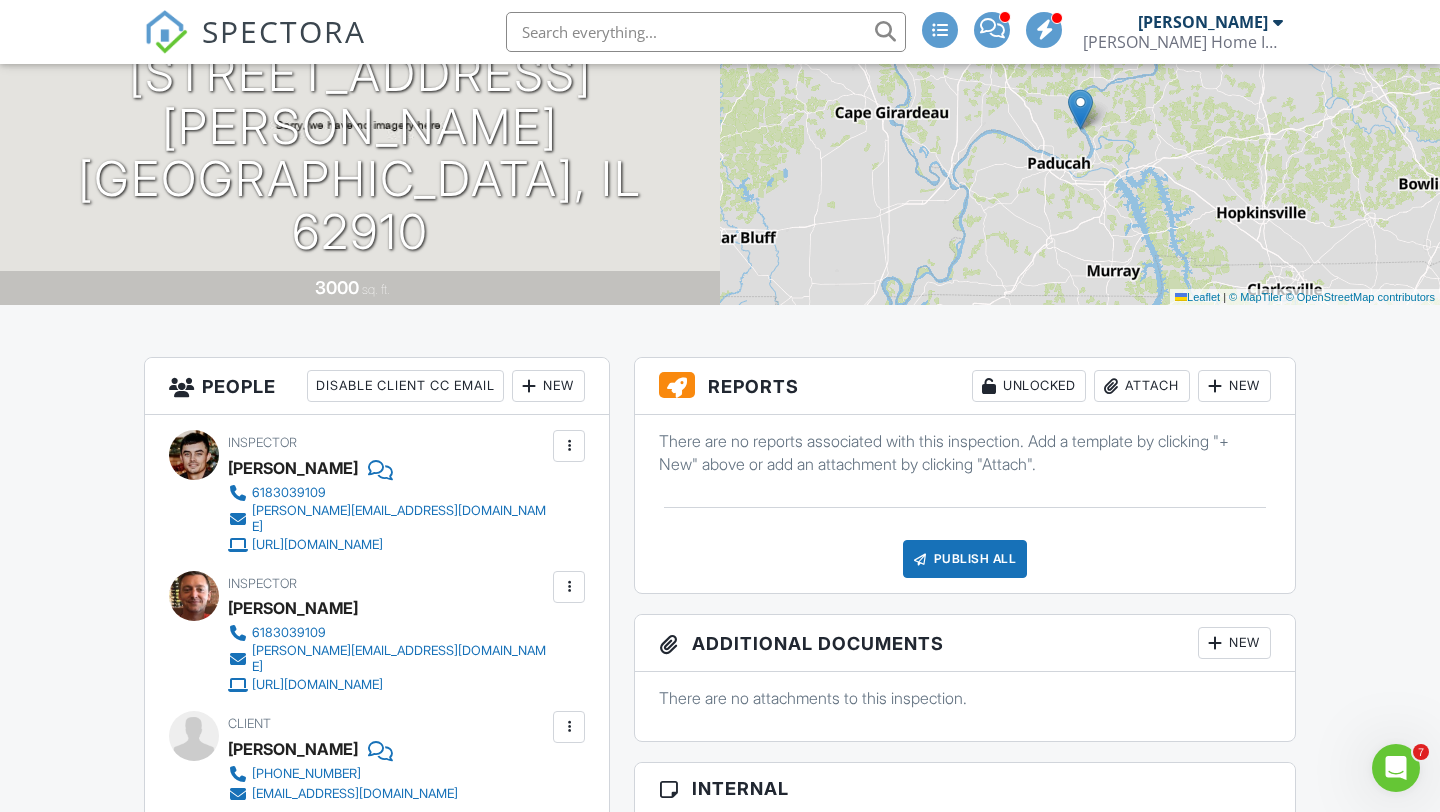 scroll, scrollTop: 0, scrollLeft: 0, axis: both 